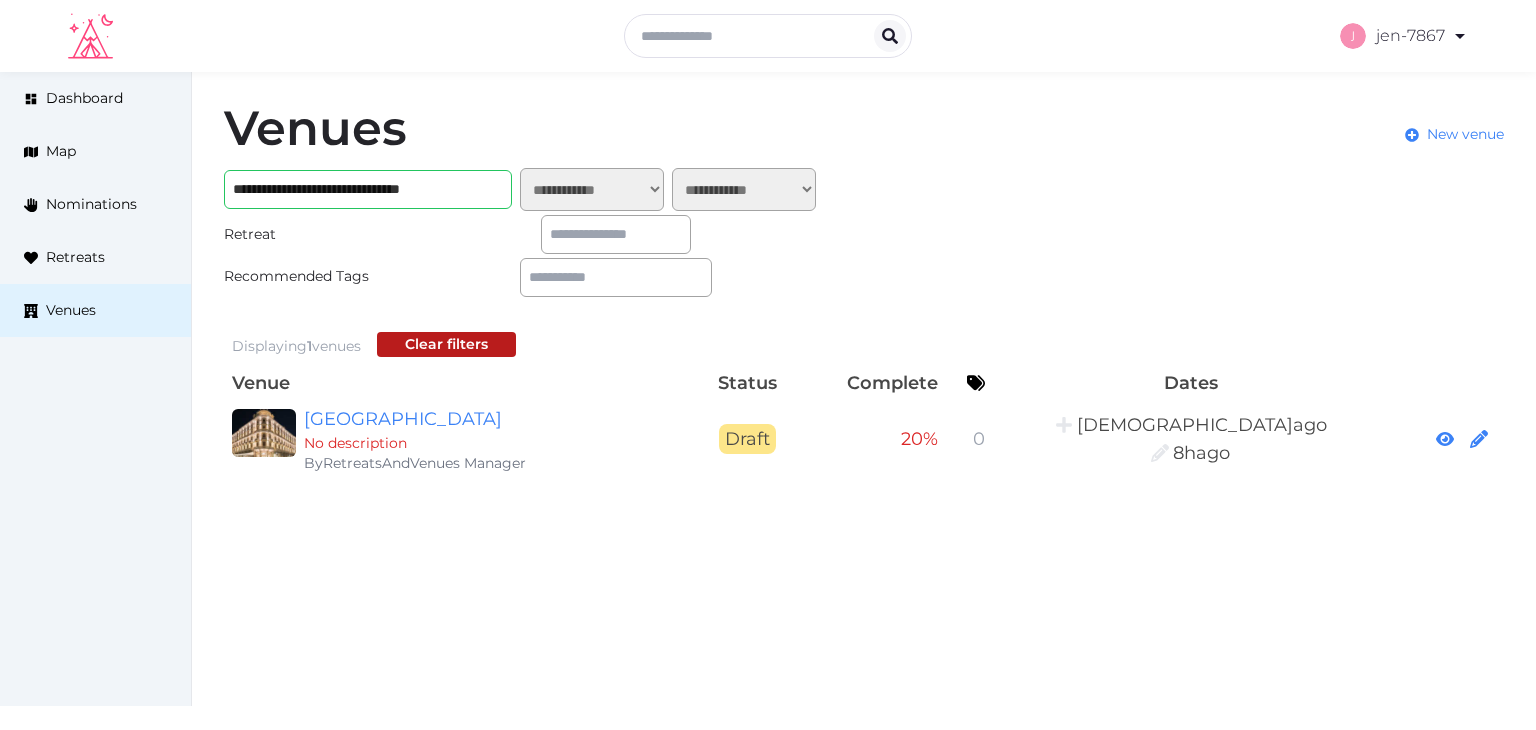 scroll, scrollTop: 0, scrollLeft: 0, axis: both 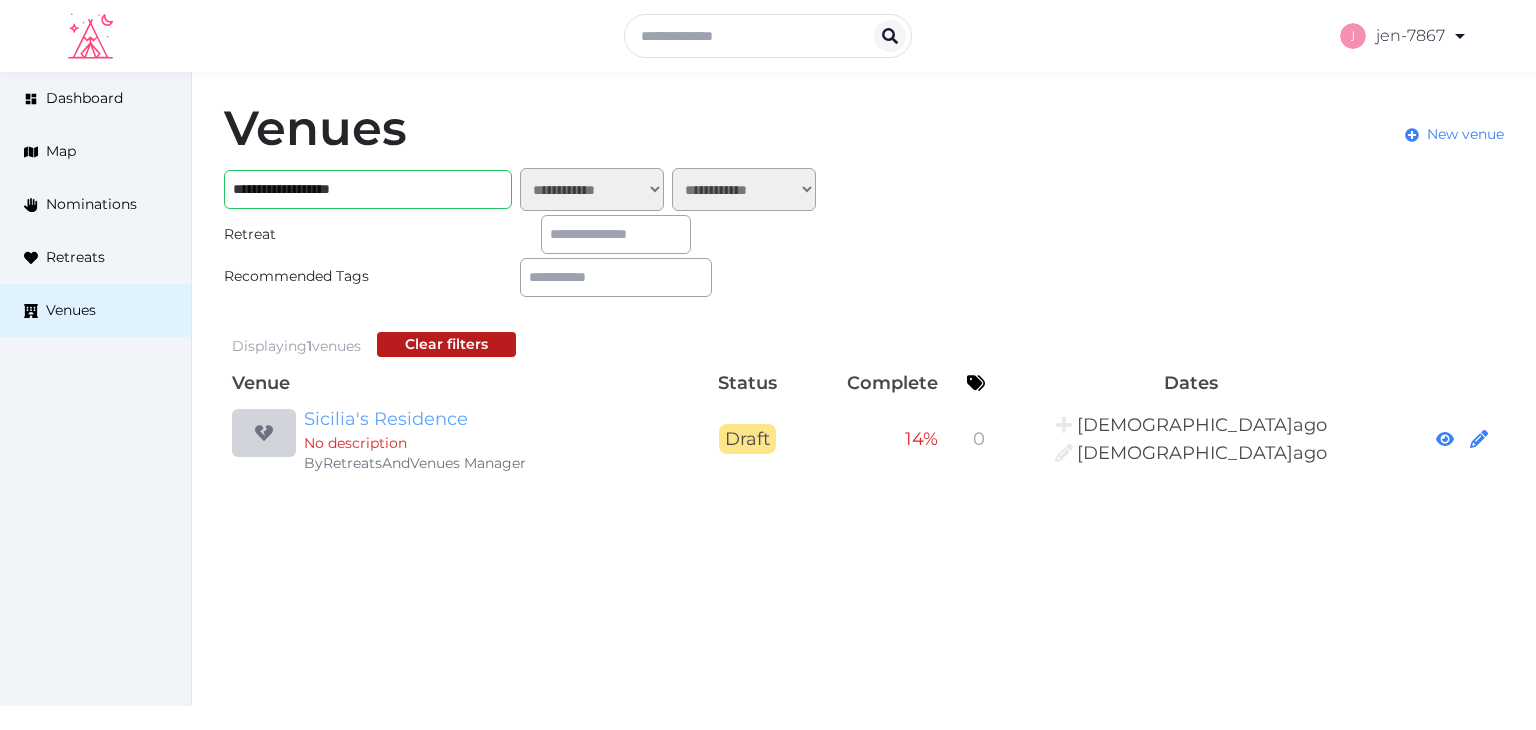 type on "**********" 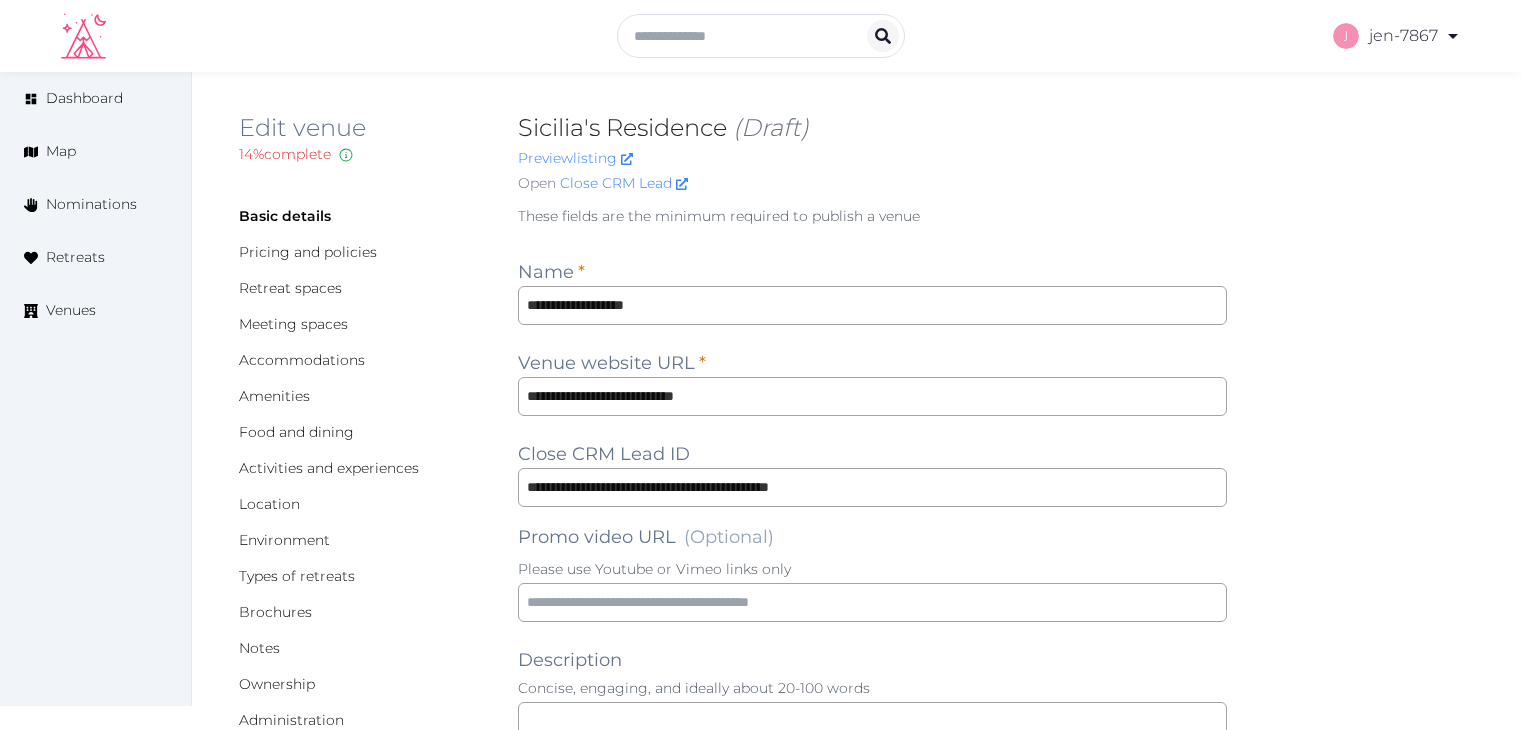scroll, scrollTop: 0, scrollLeft: 0, axis: both 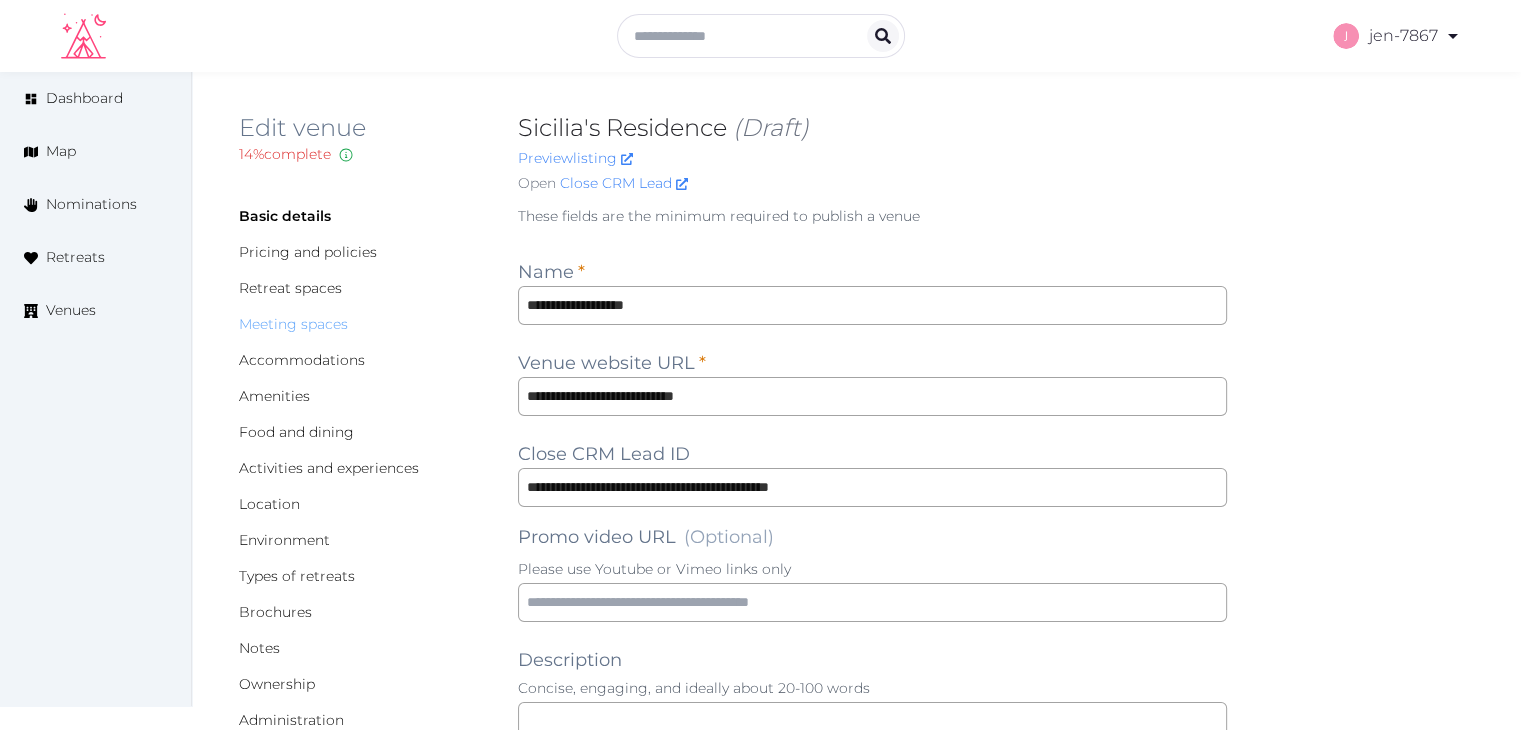 click on "Meeting spaces" at bounding box center [293, 324] 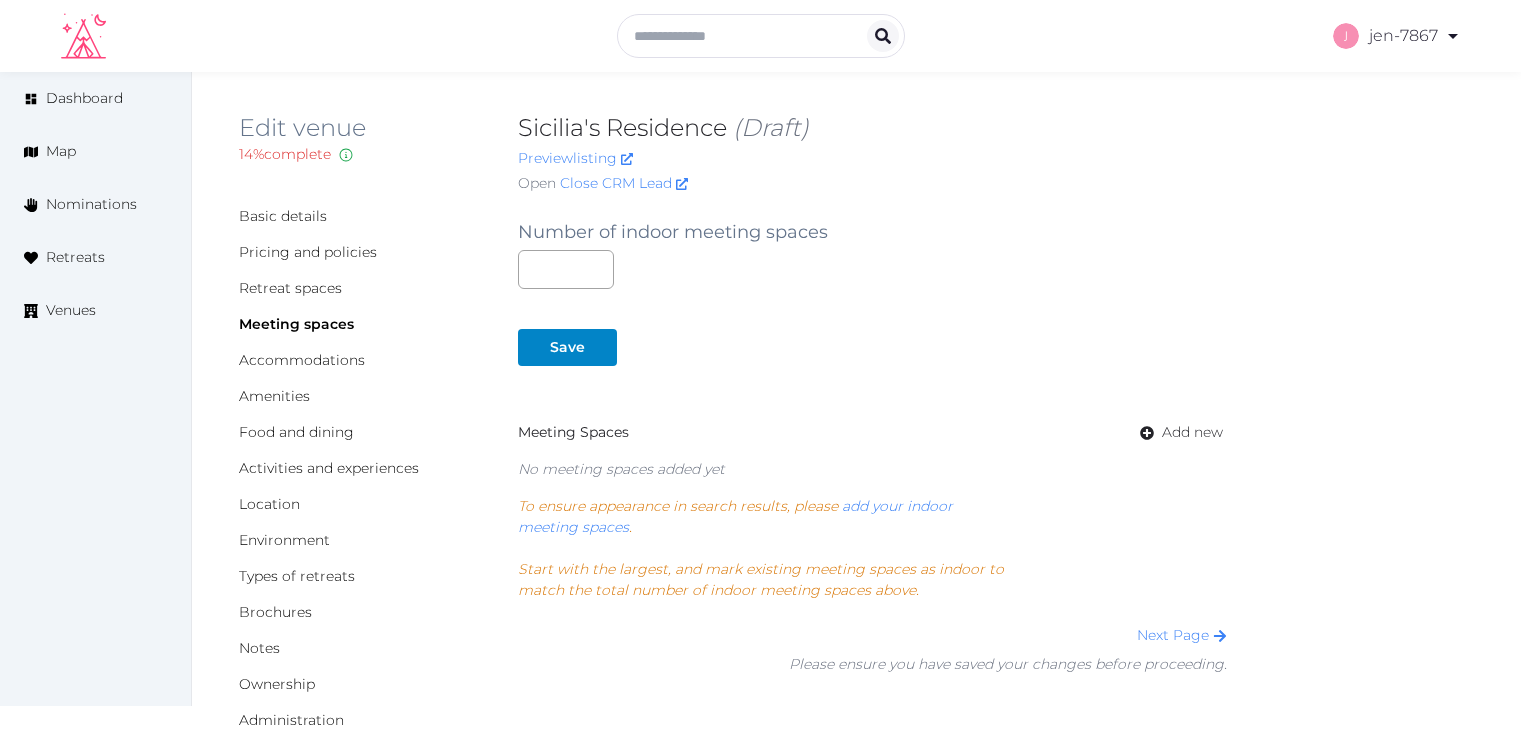 scroll, scrollTop: 0, scrollLeft: 0, axis: both 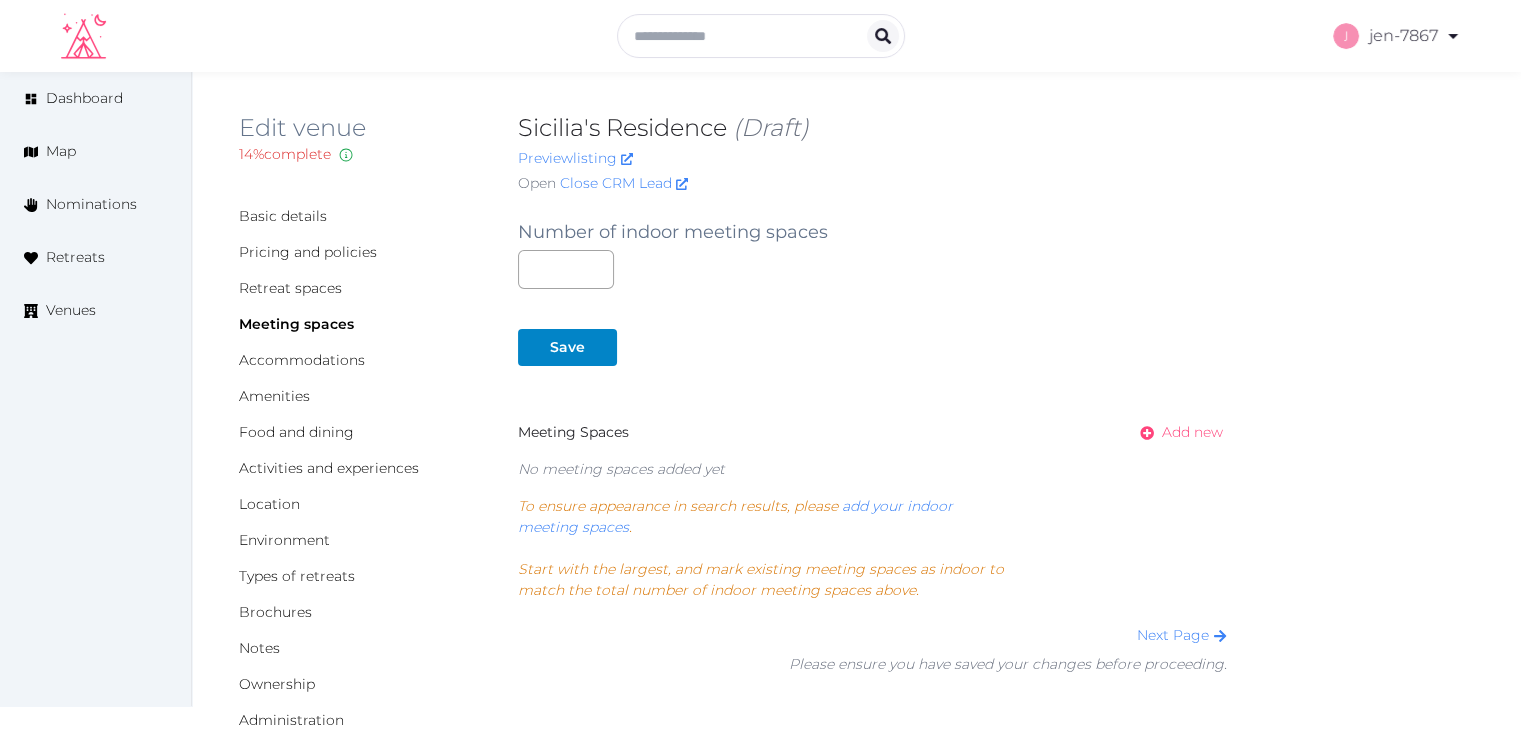 click on "Add new" at bounding box center (1192, 432) 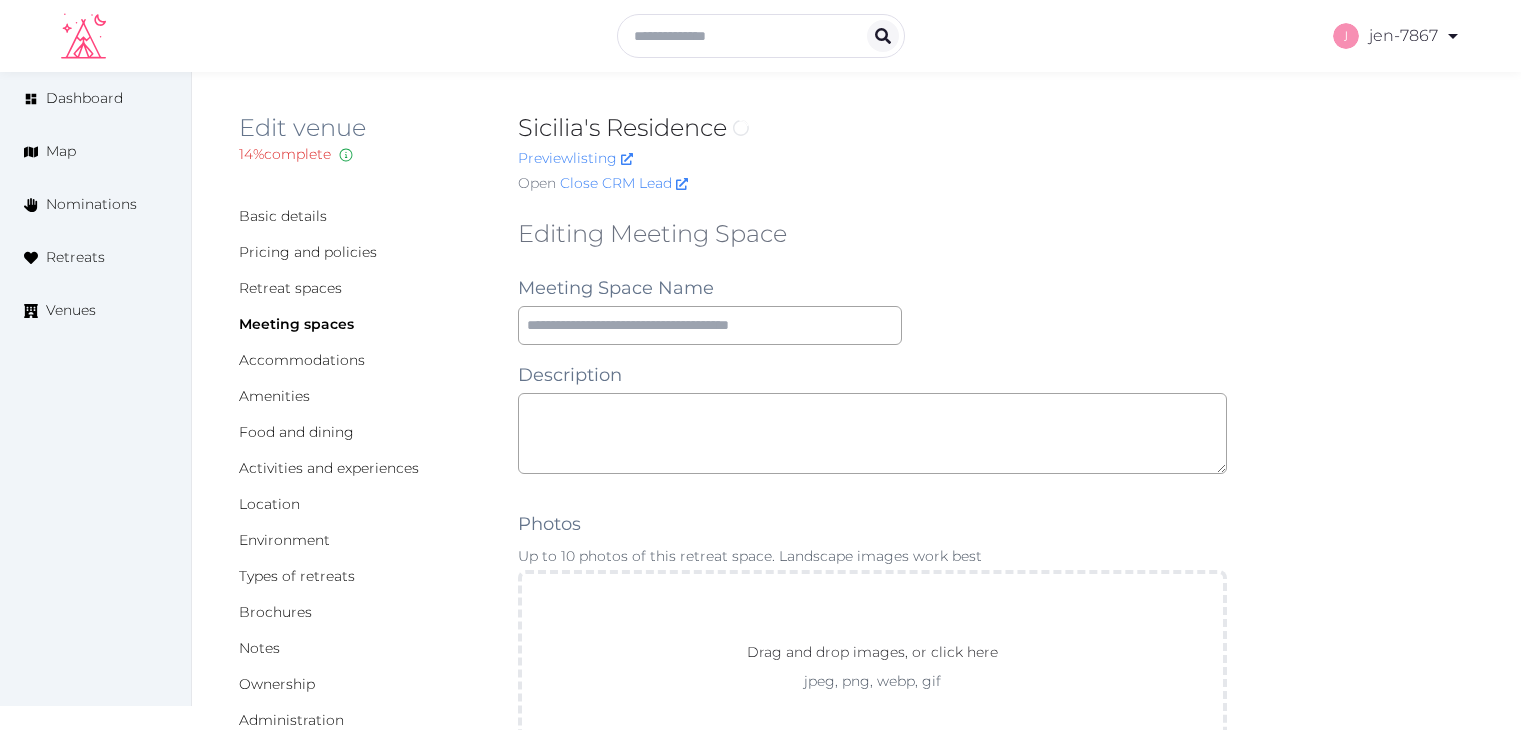 scroll, scrollTop: 0, scrollLeft: 0, axis: both 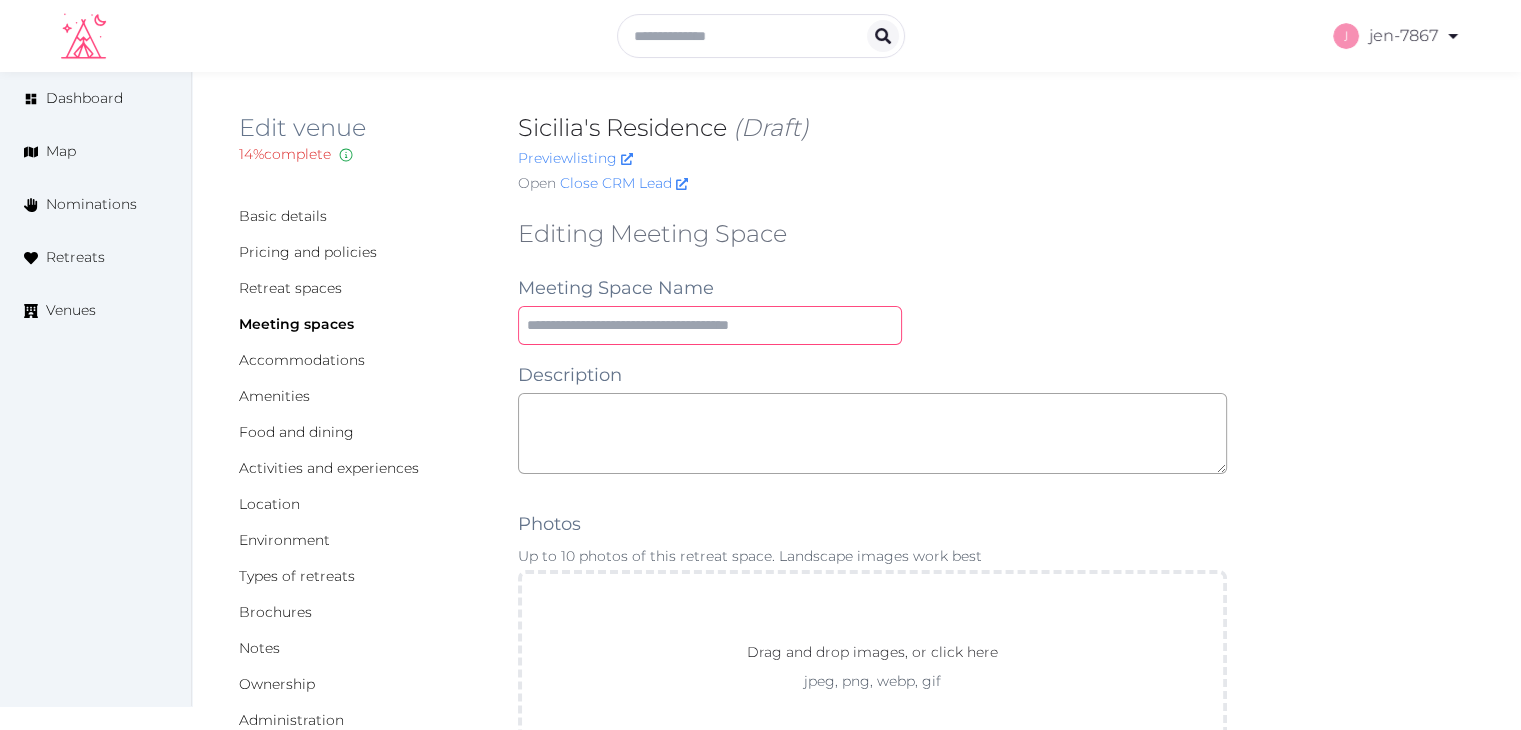 click at bounding box center (710, 325) 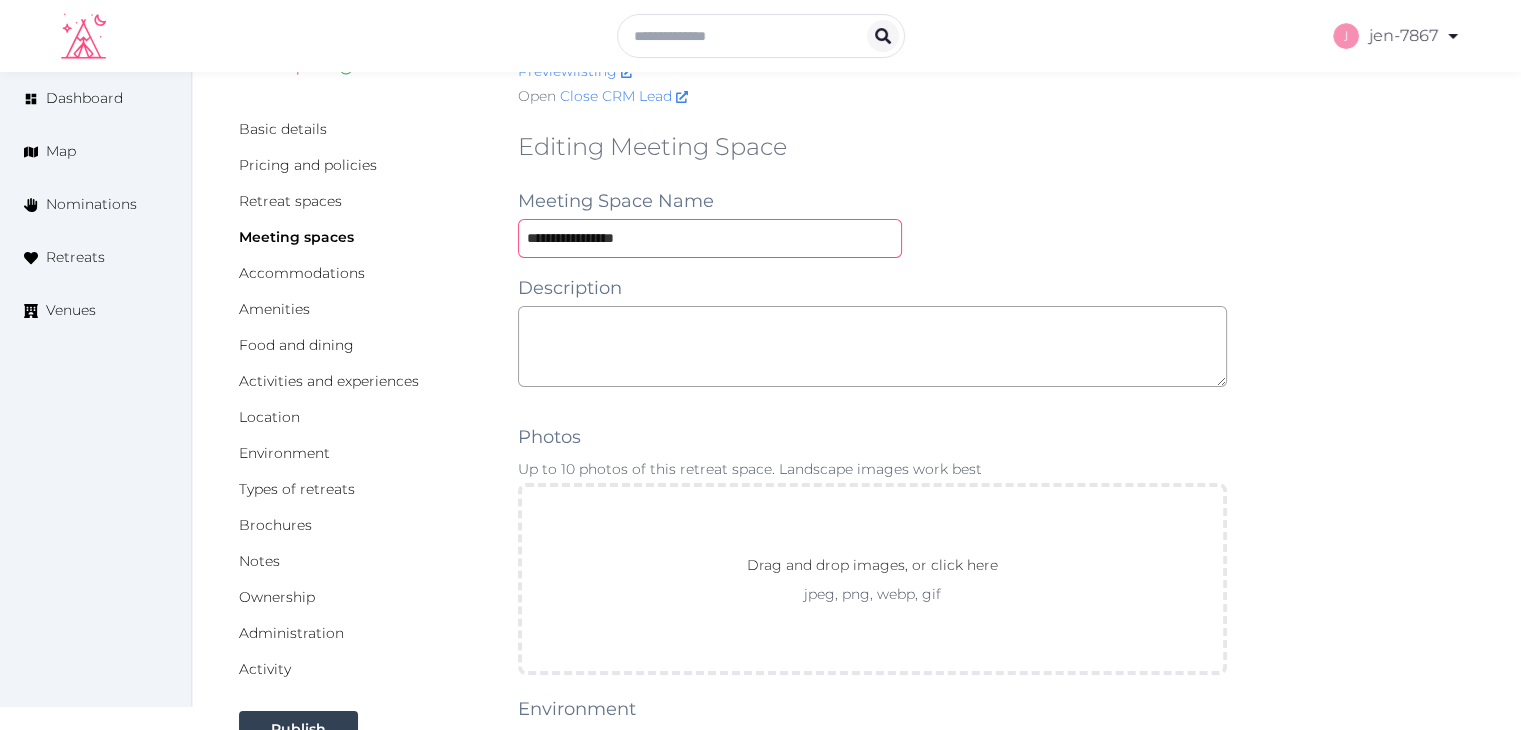 scroll, scrollTop: 300, scrollLeft: 0, axis: vertical 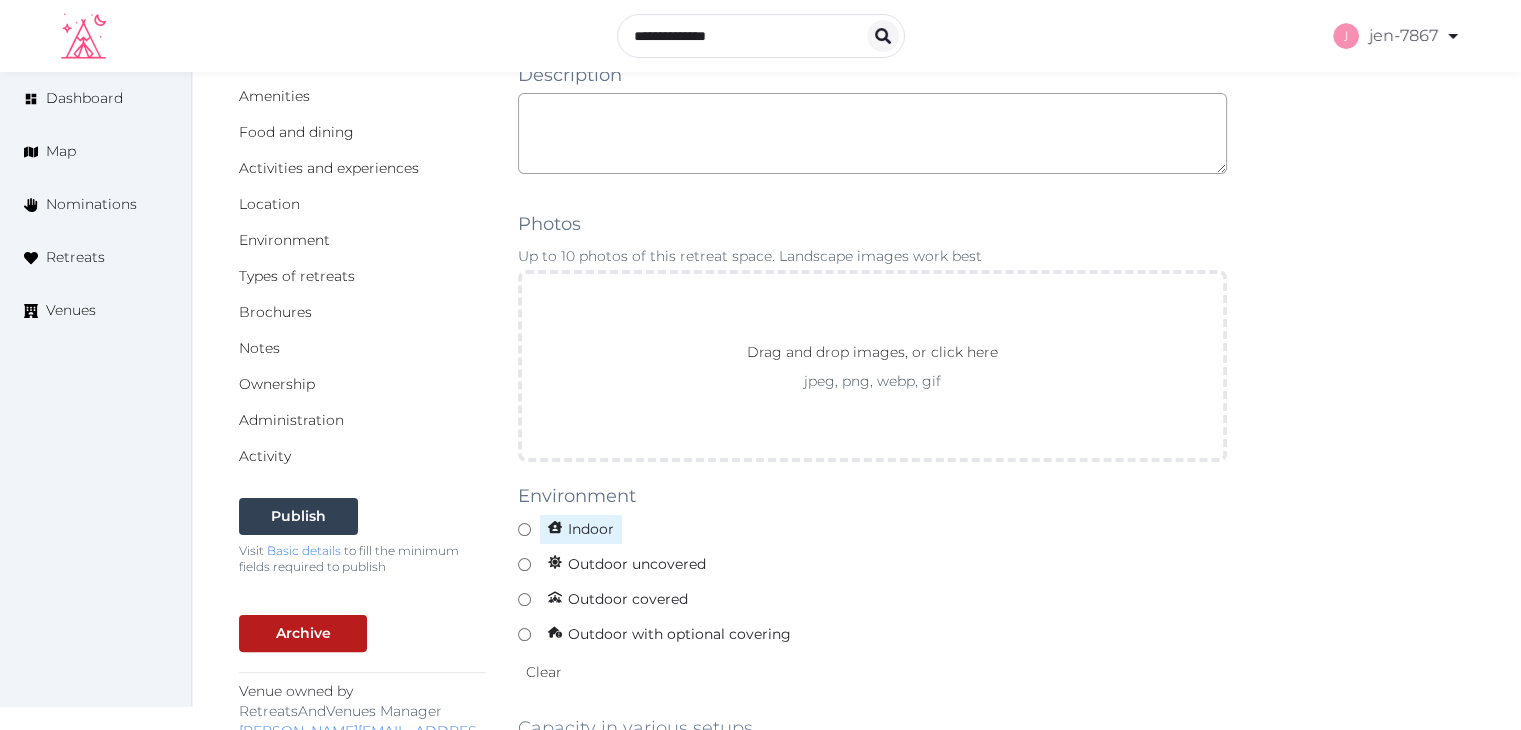 type on "**********" 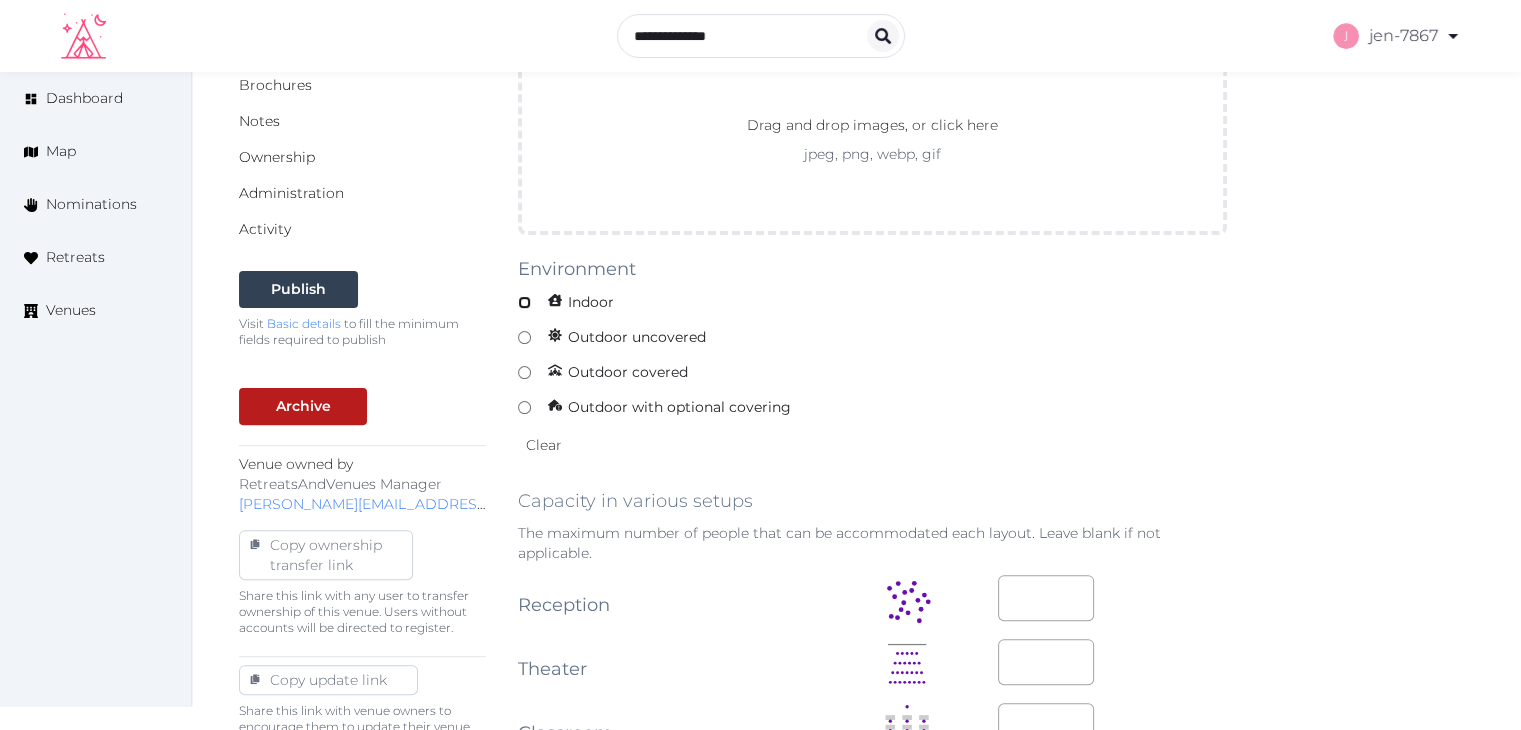scroll, scrollTop: 900, scrollLeft: 0, axis: vertical 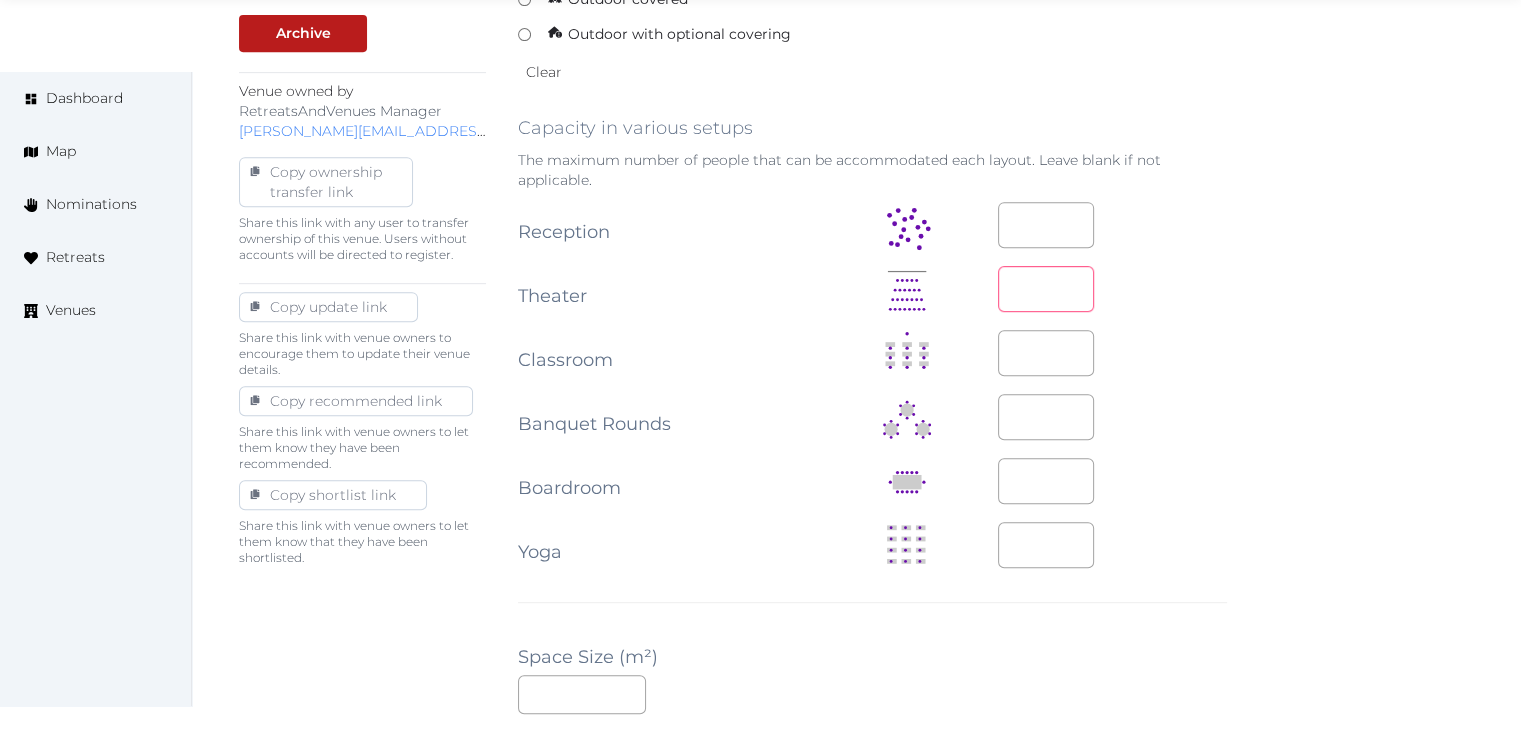 click at bounding box center (1046, 289) 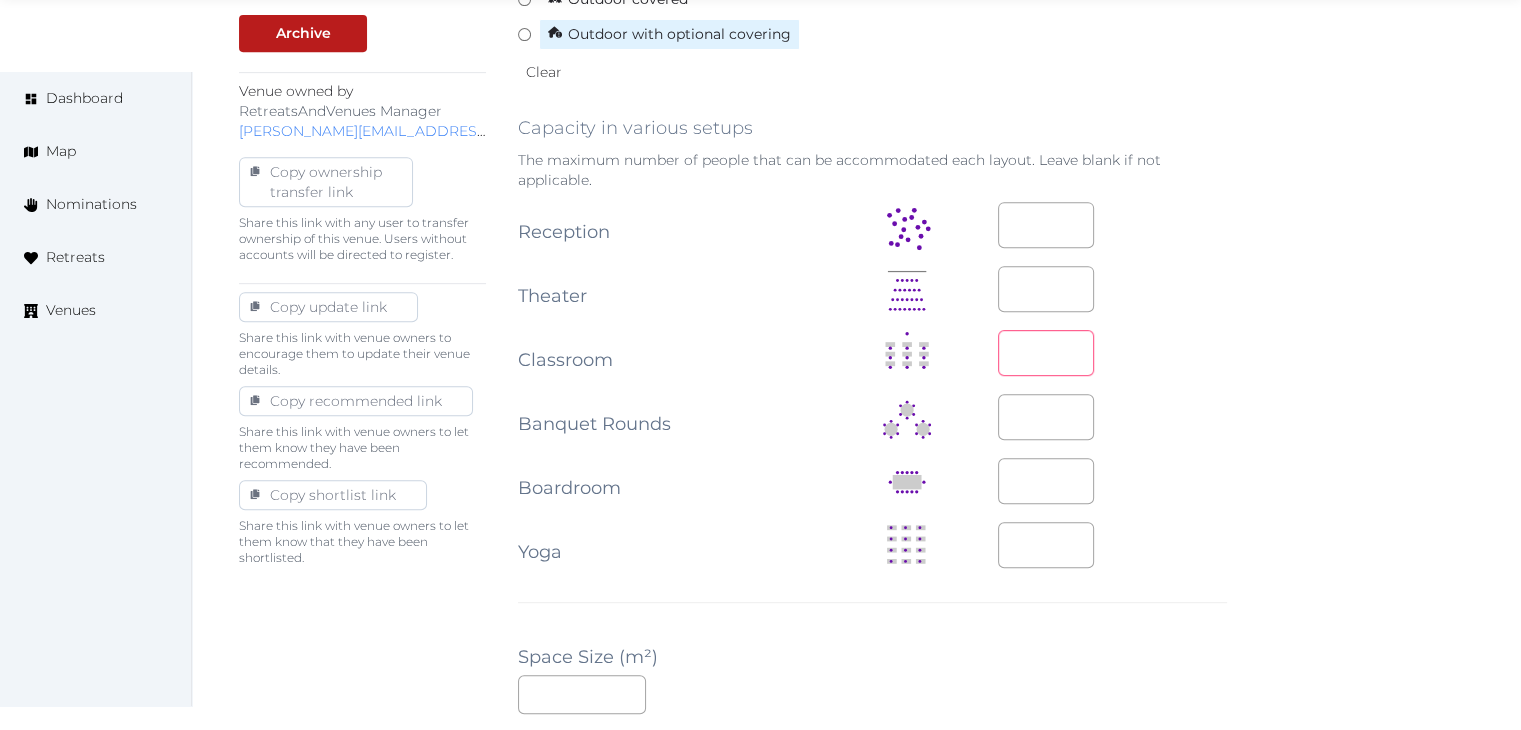 type on "**" 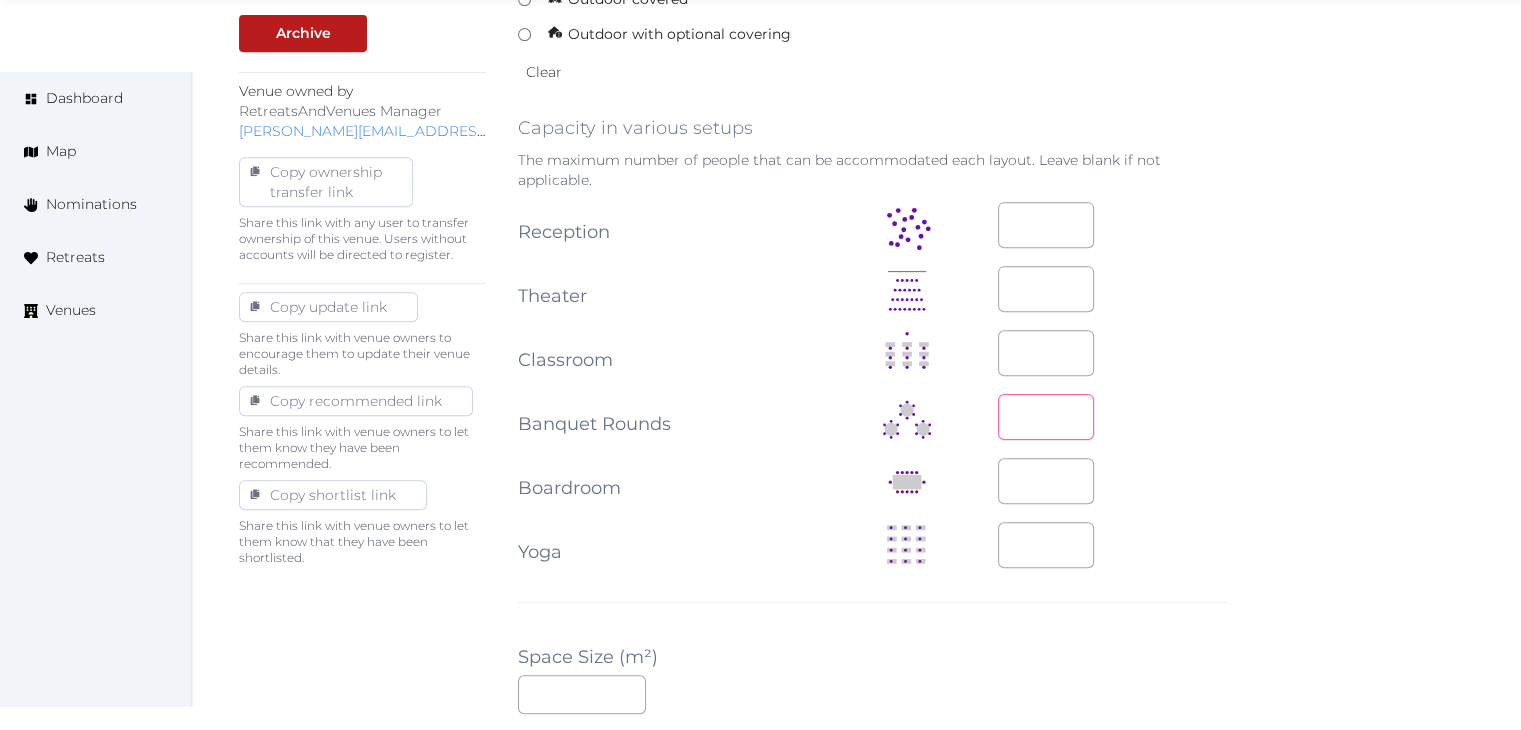 click at bounding box center [1046, 417] 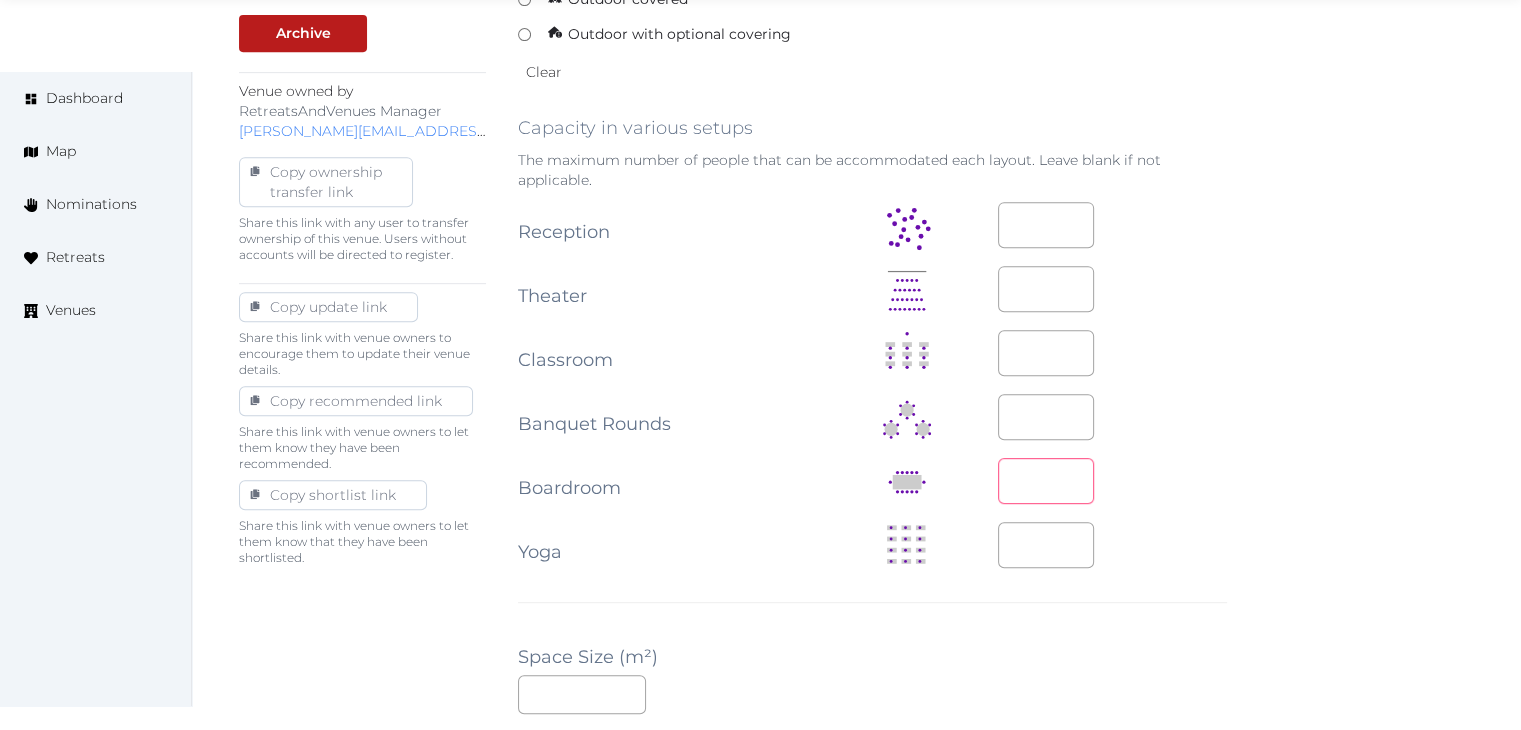 type on "**" 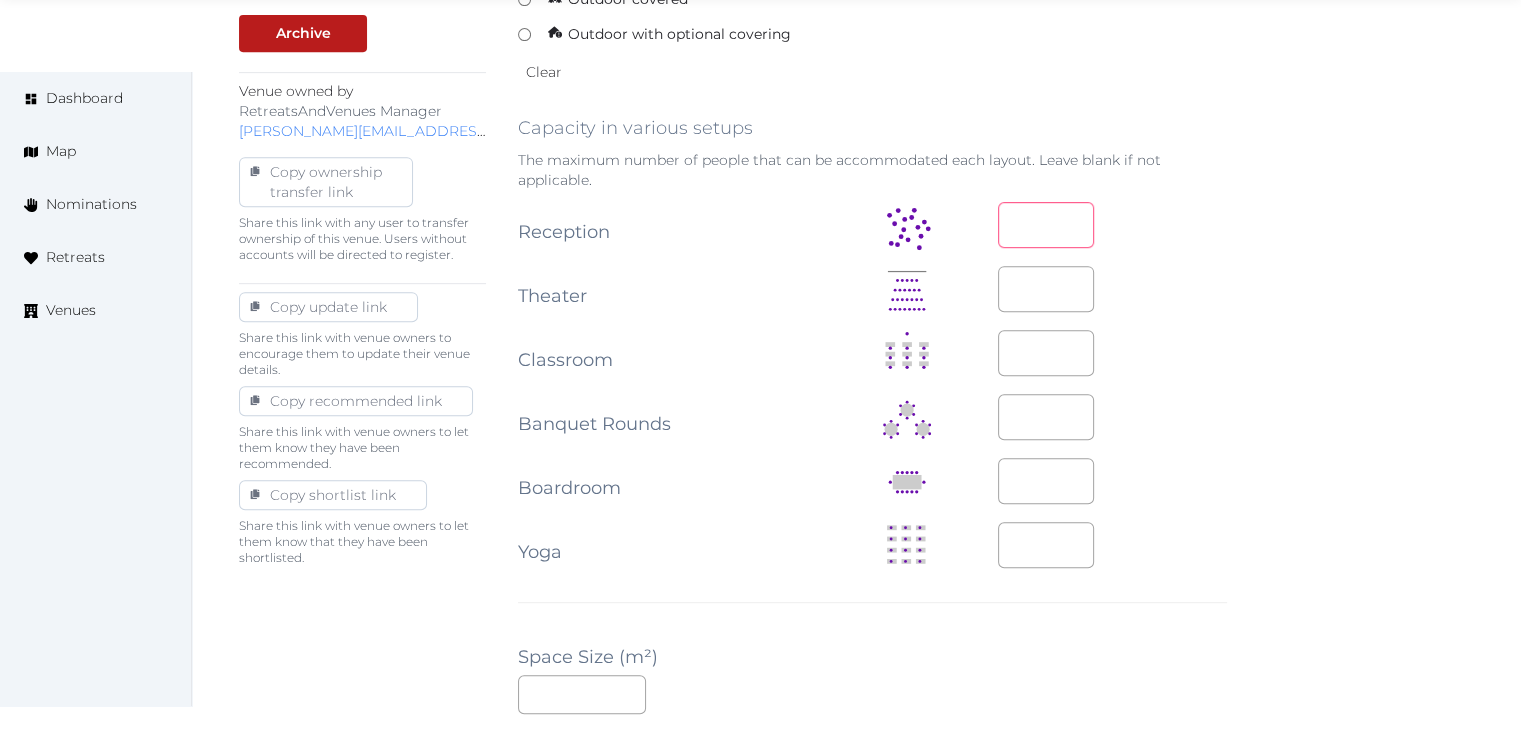 click at bounding box center [1046, 225] 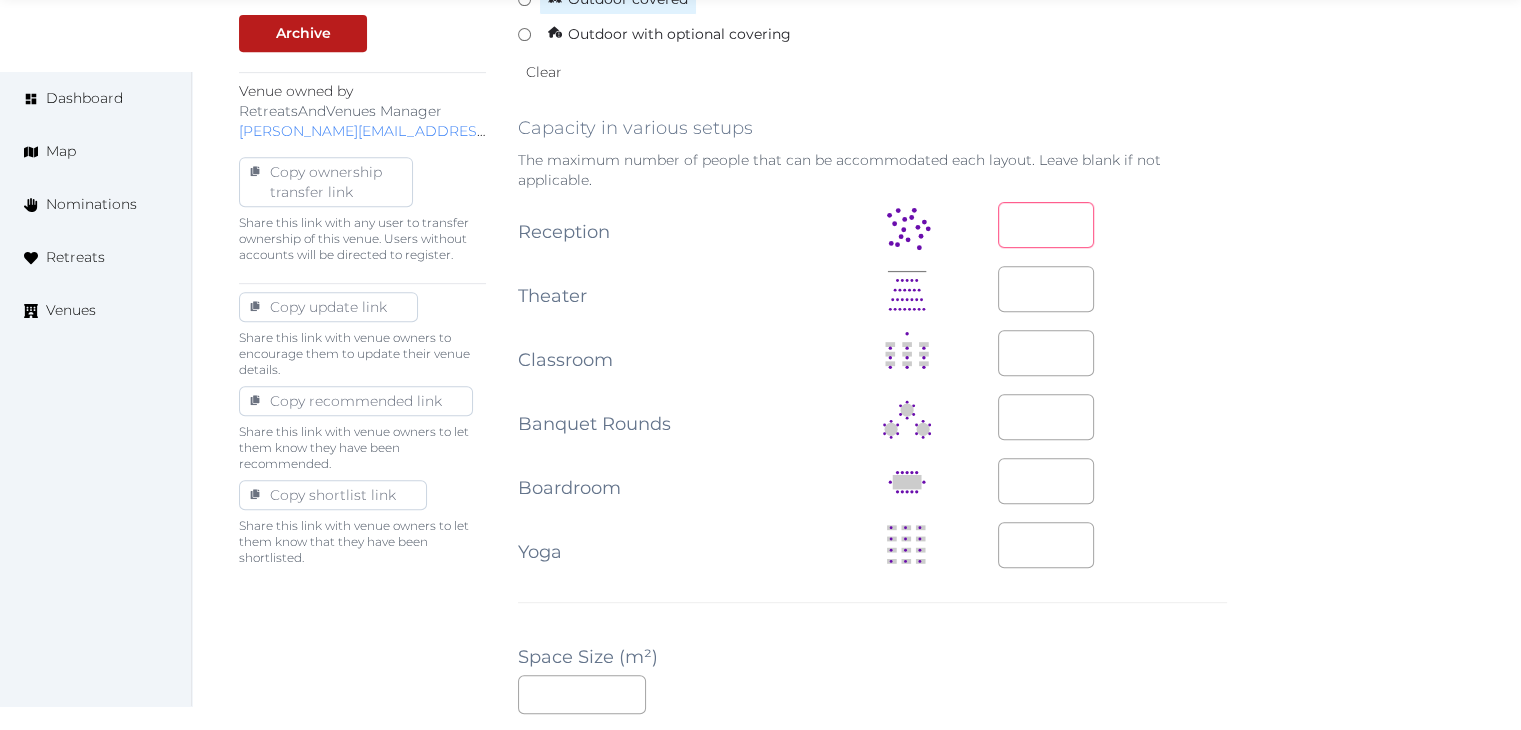 type on "**" 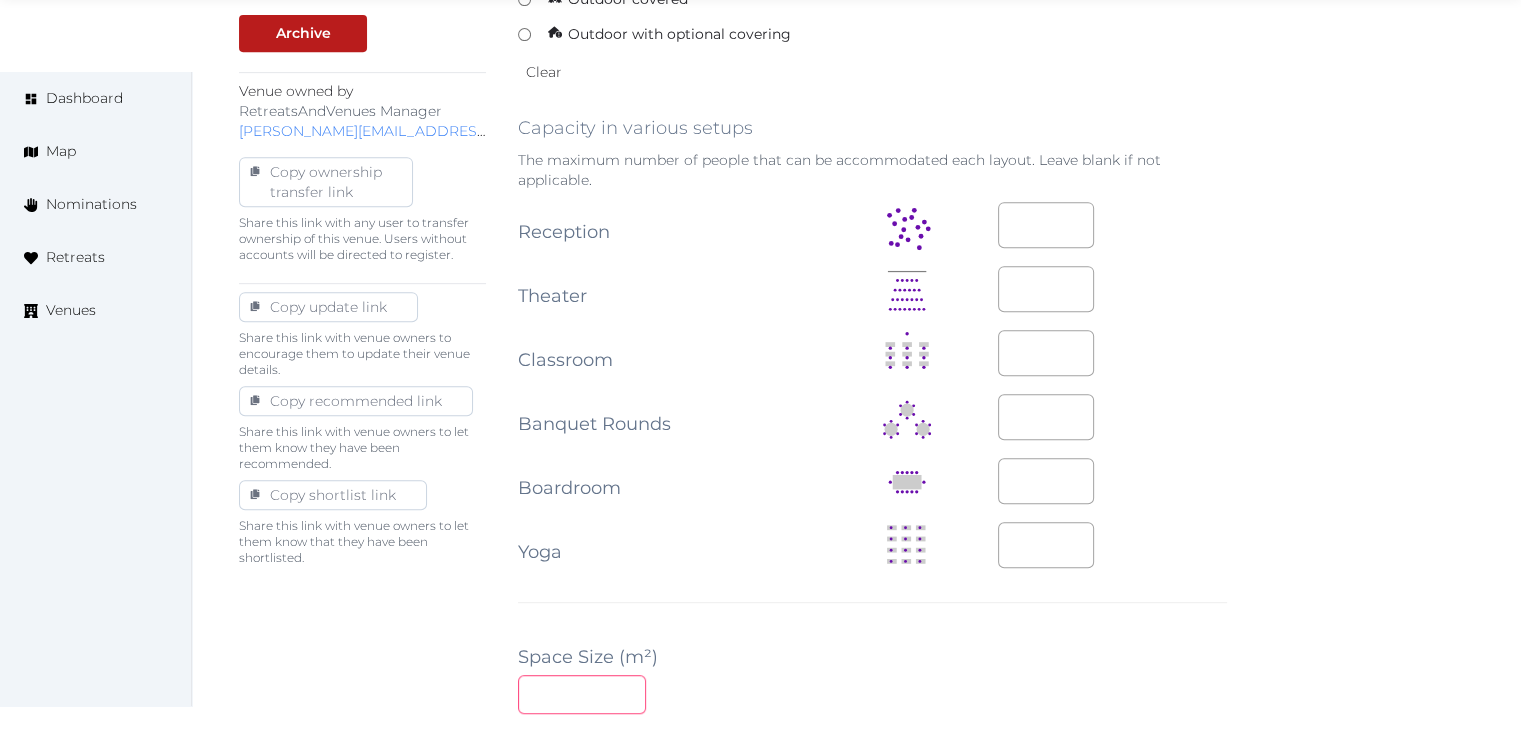 click at bounding box center (582, 694) 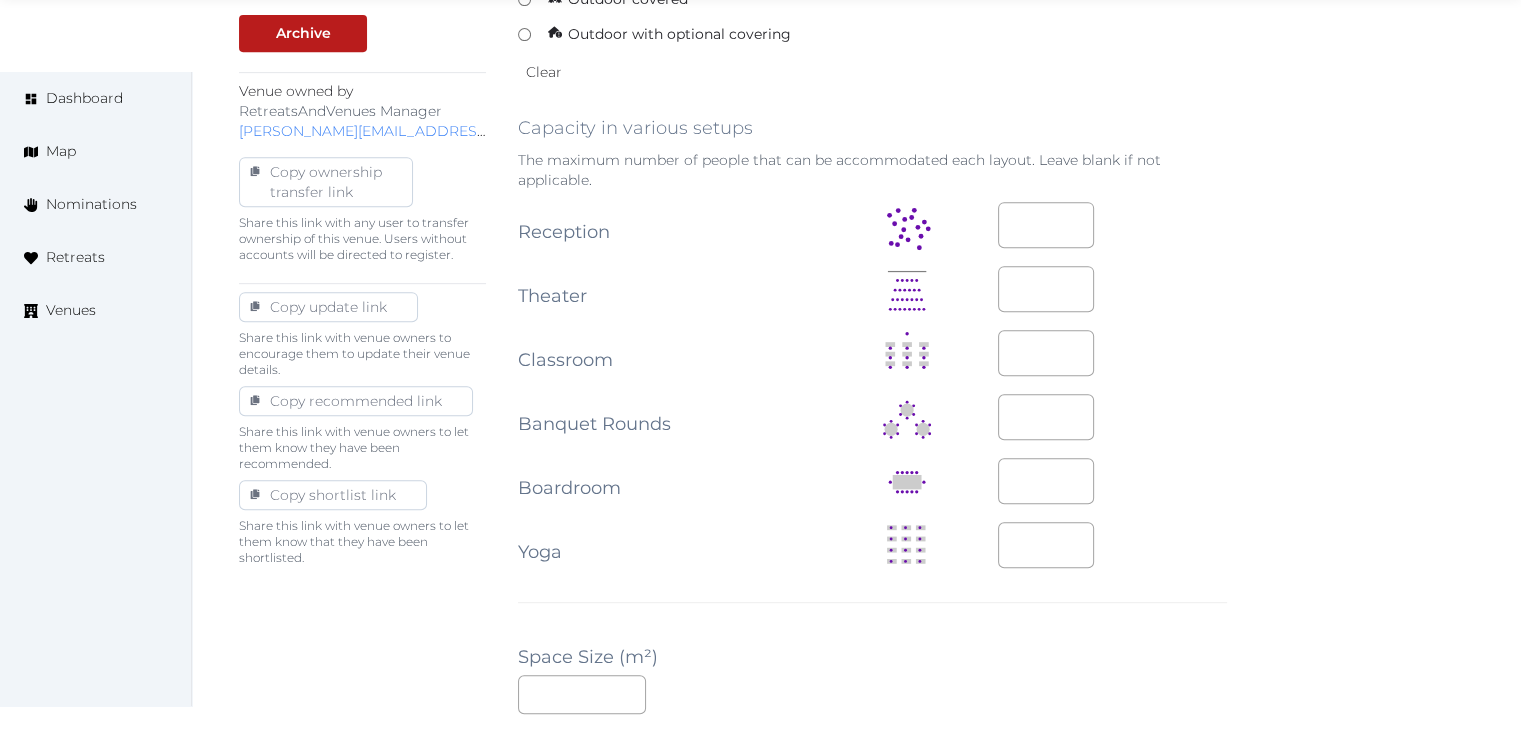 click on "**********" at bounding box center (872, 446) 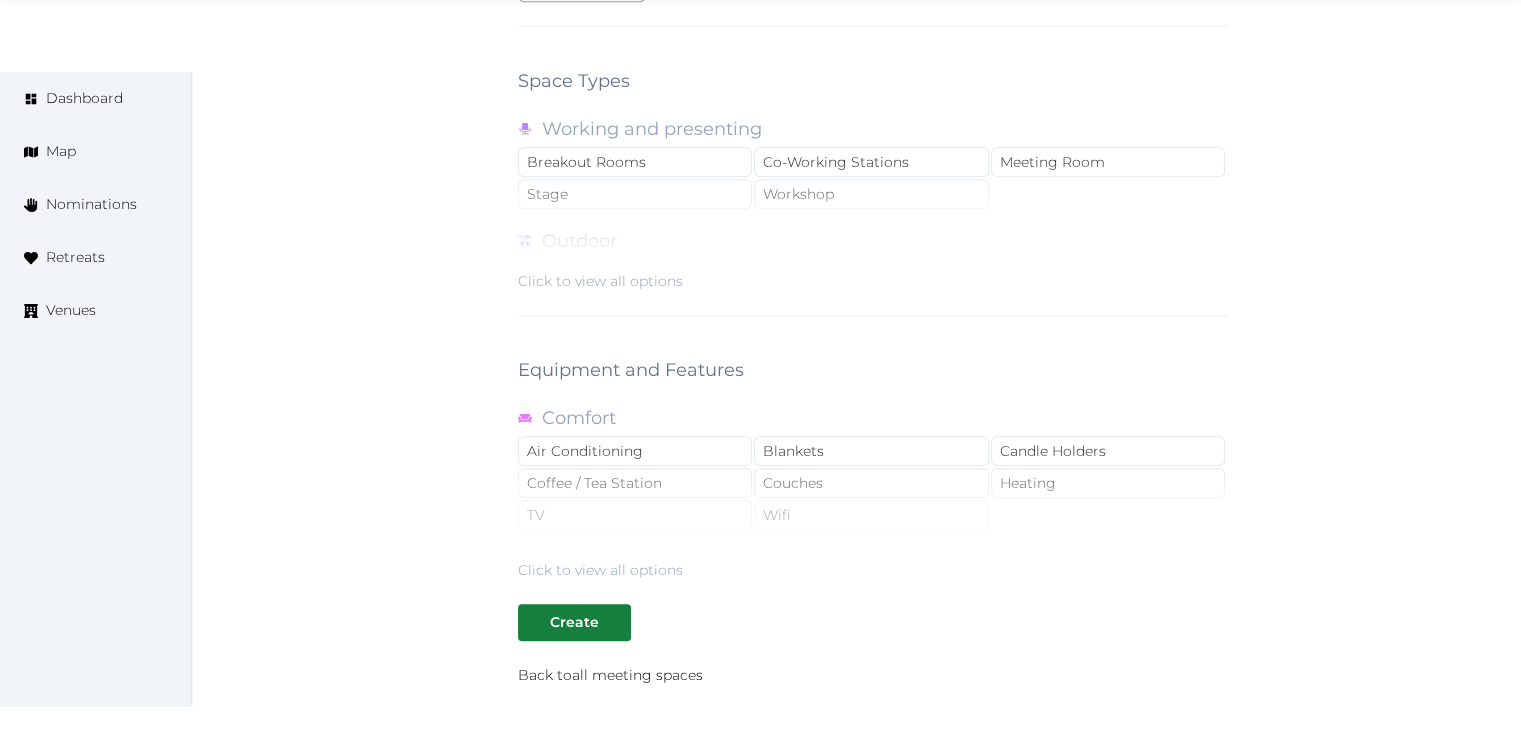 scroll, scrollTop: 1788, scrollLeft: 0, axis: vertical 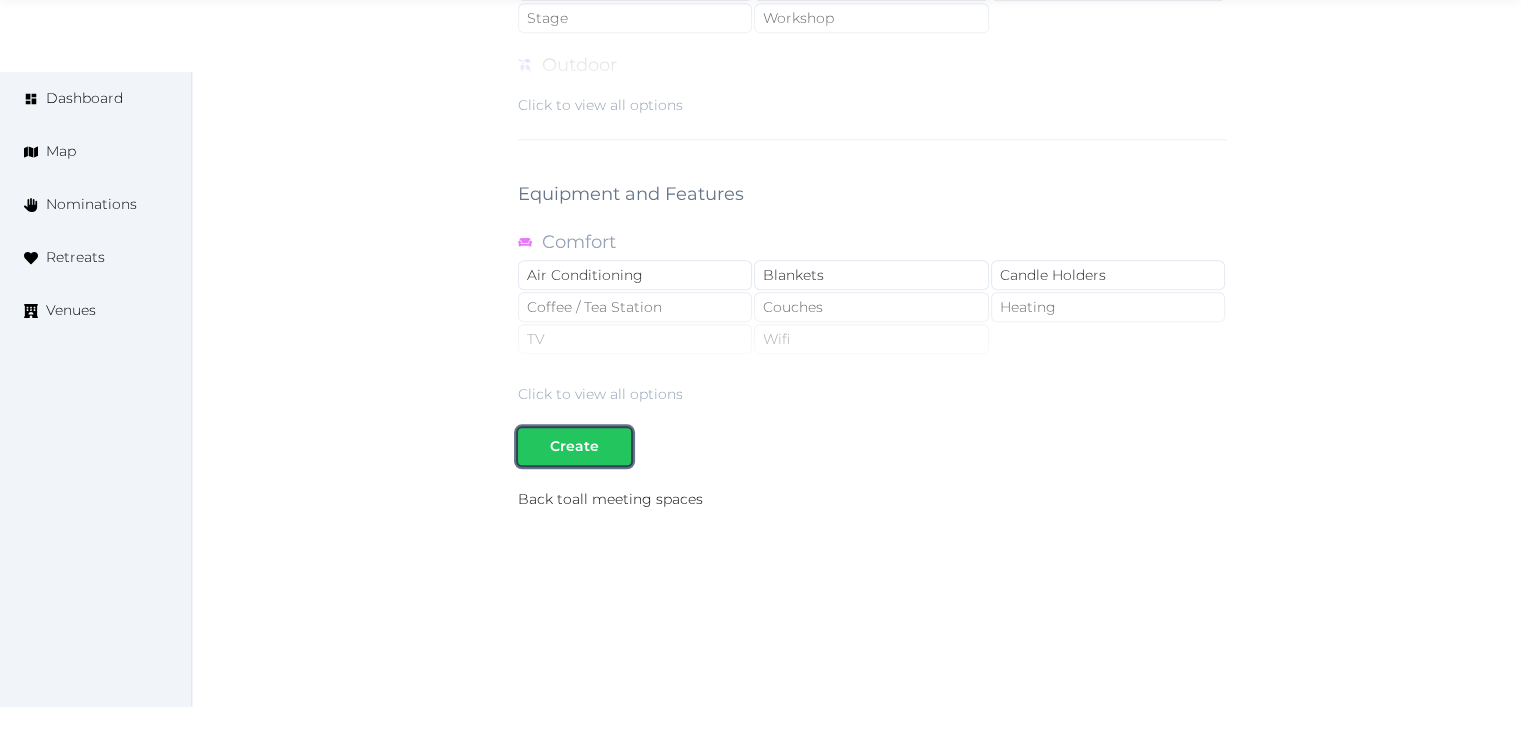 click on "Create" at bounding box center (574, 446) 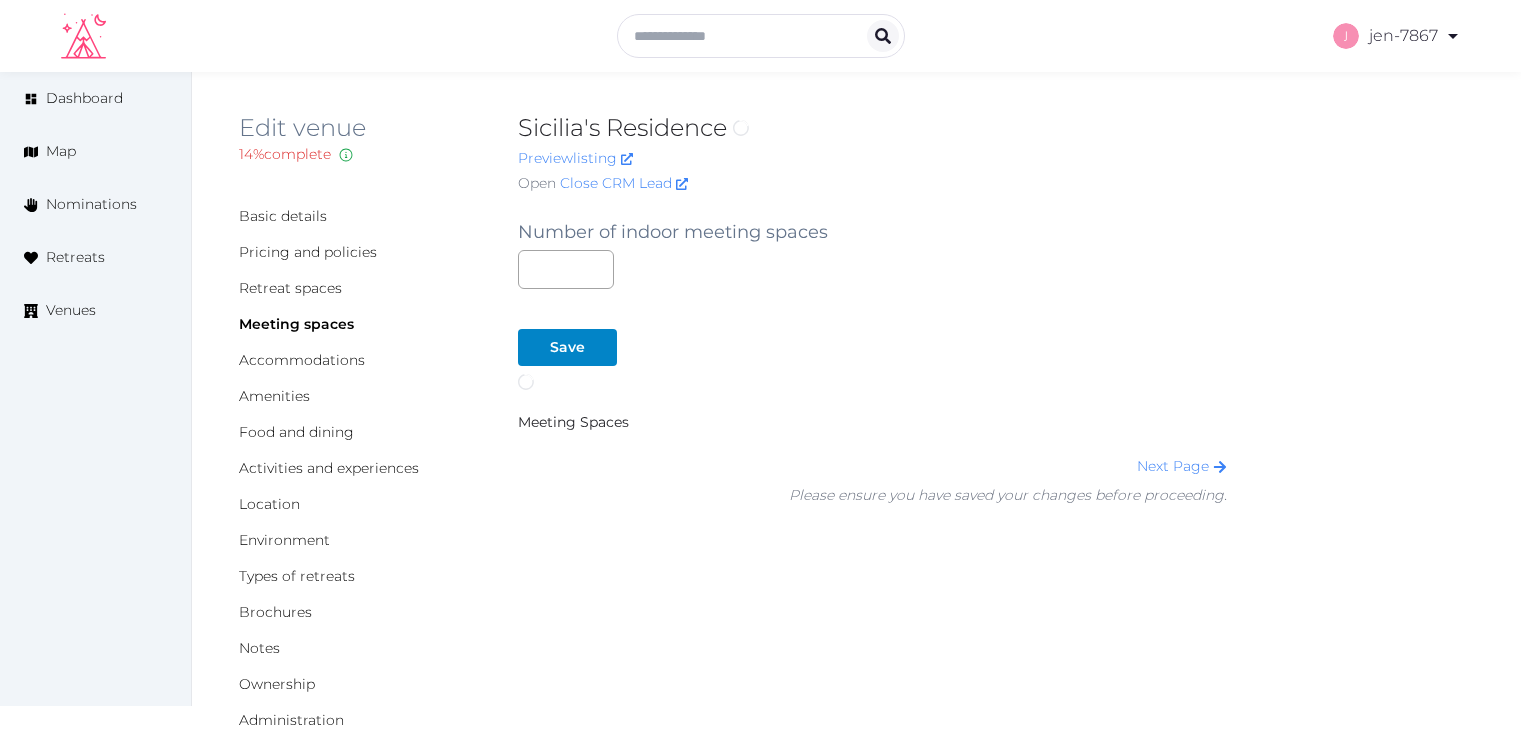 scroll, scrollTop: 0, scrollLeft: 0, axis: both 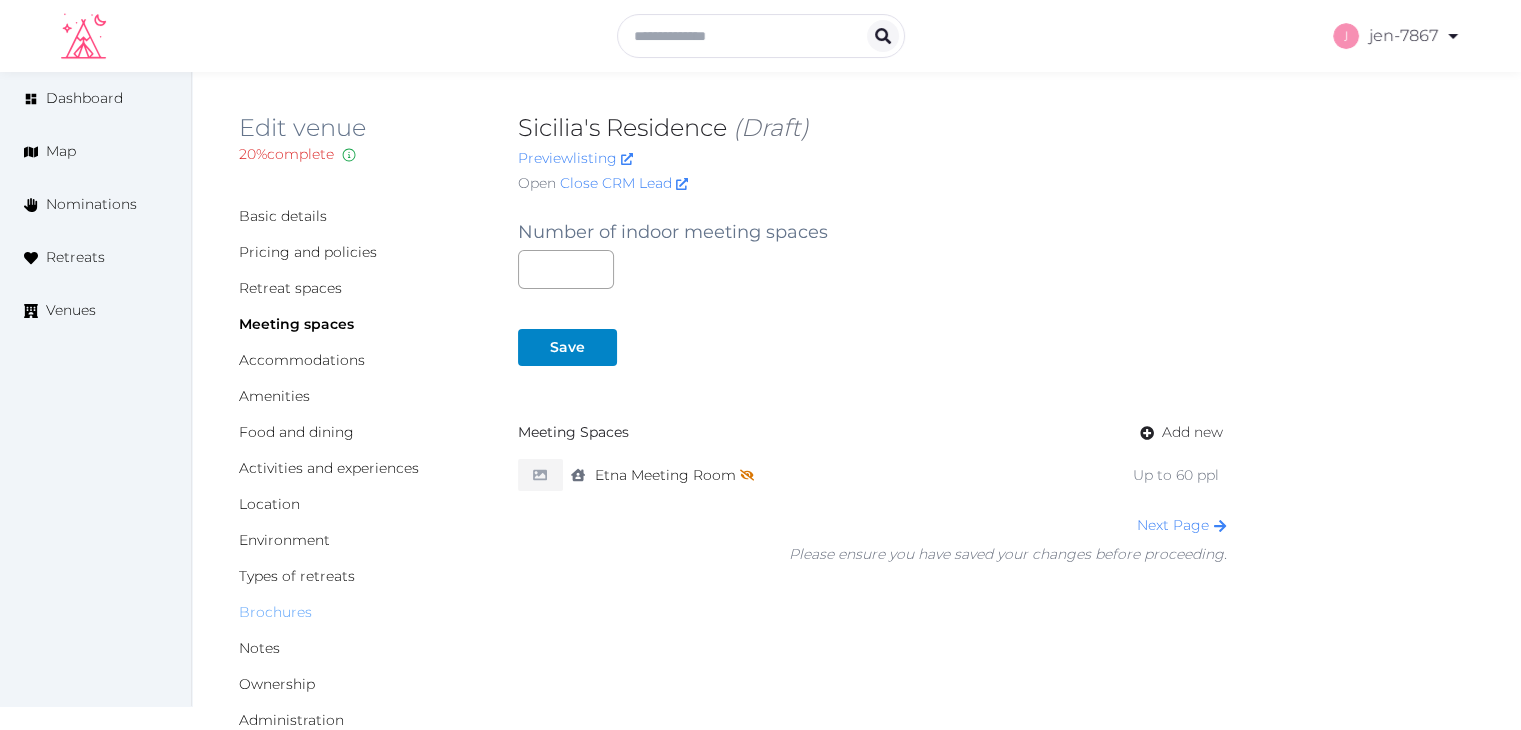 click on "Brochures" at bounding box center (275, 612) 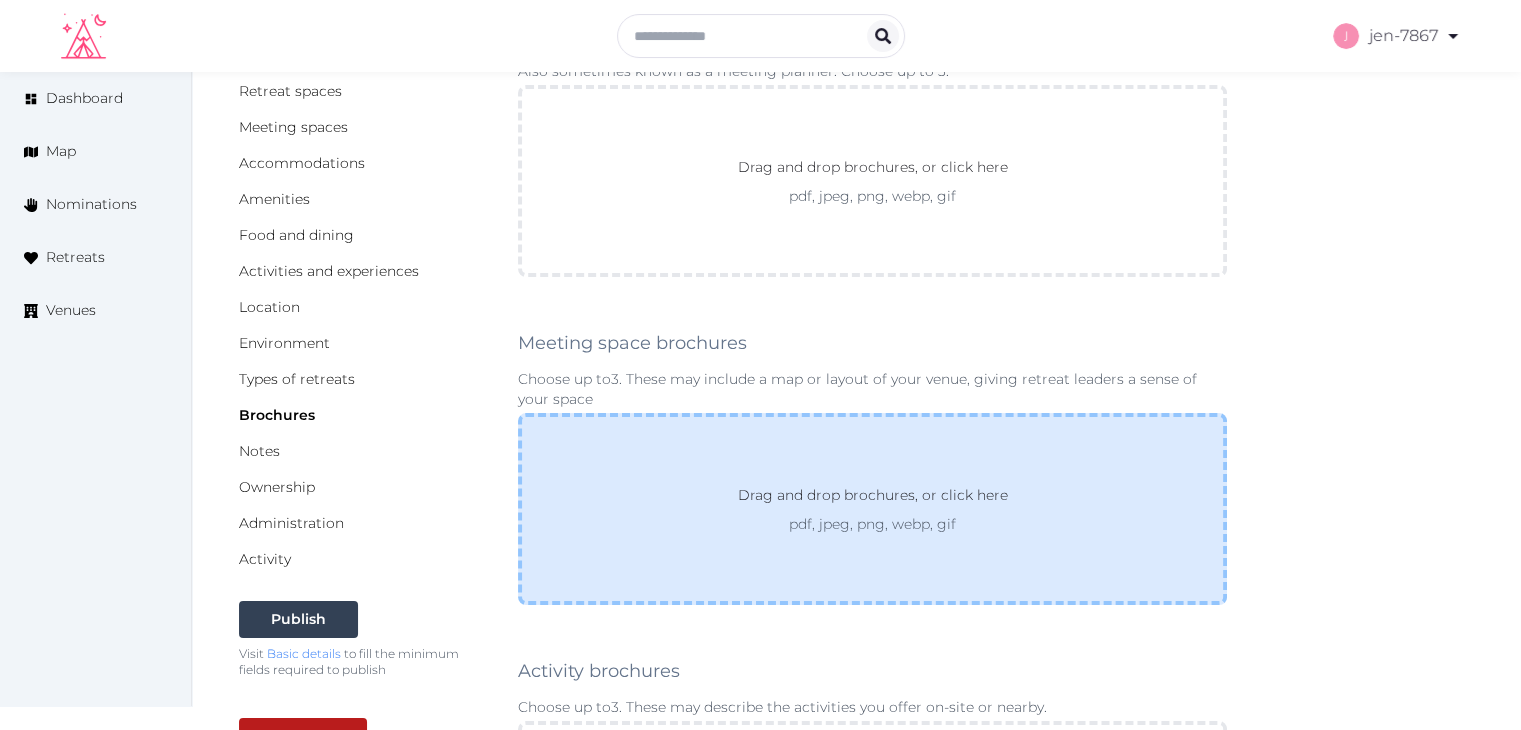 scroll, scrollTop: 200, scrollLeft: 0, axis: vertical 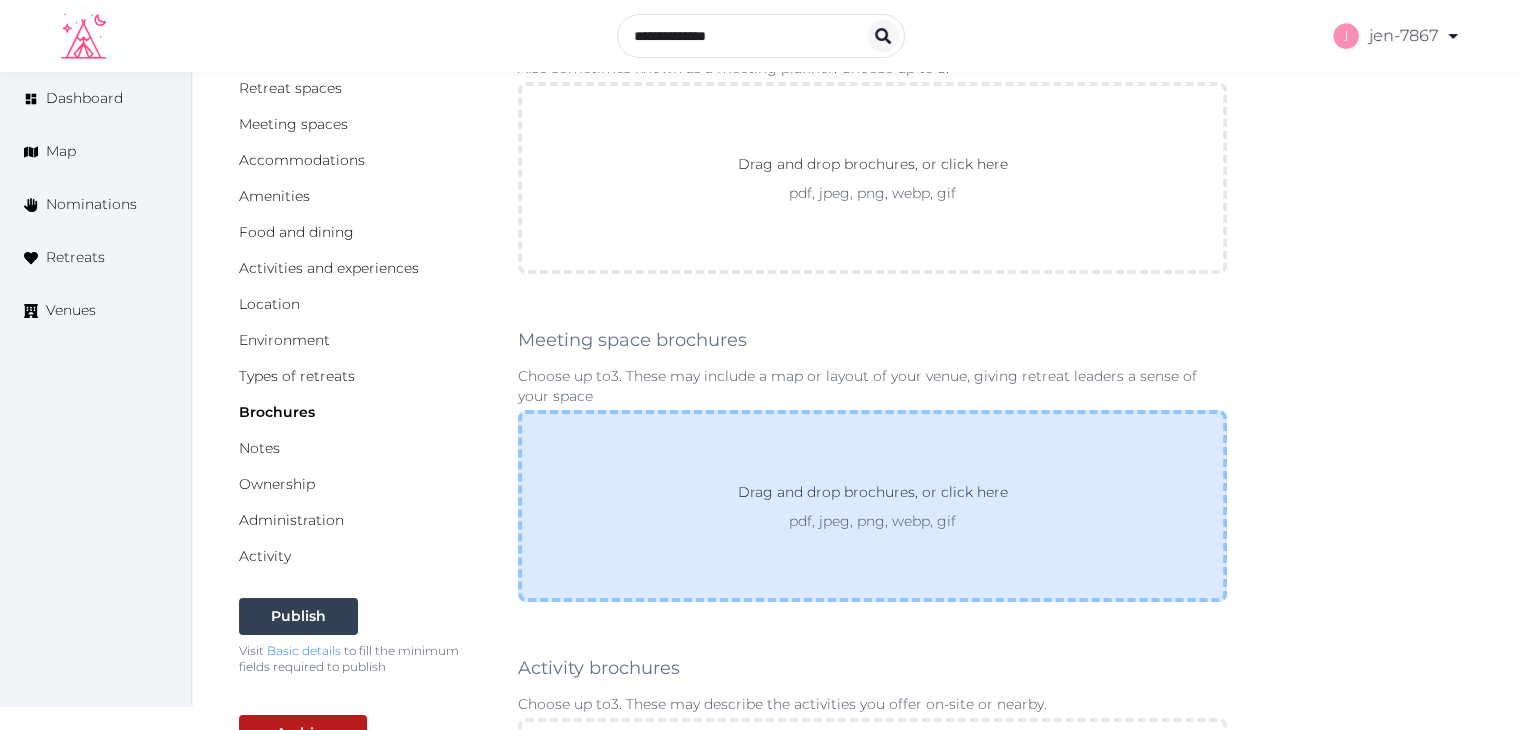 click on "Drag and drop brochures, or click here pdf, jpeg, png, webp, gif" at bounding box center (872, 506) 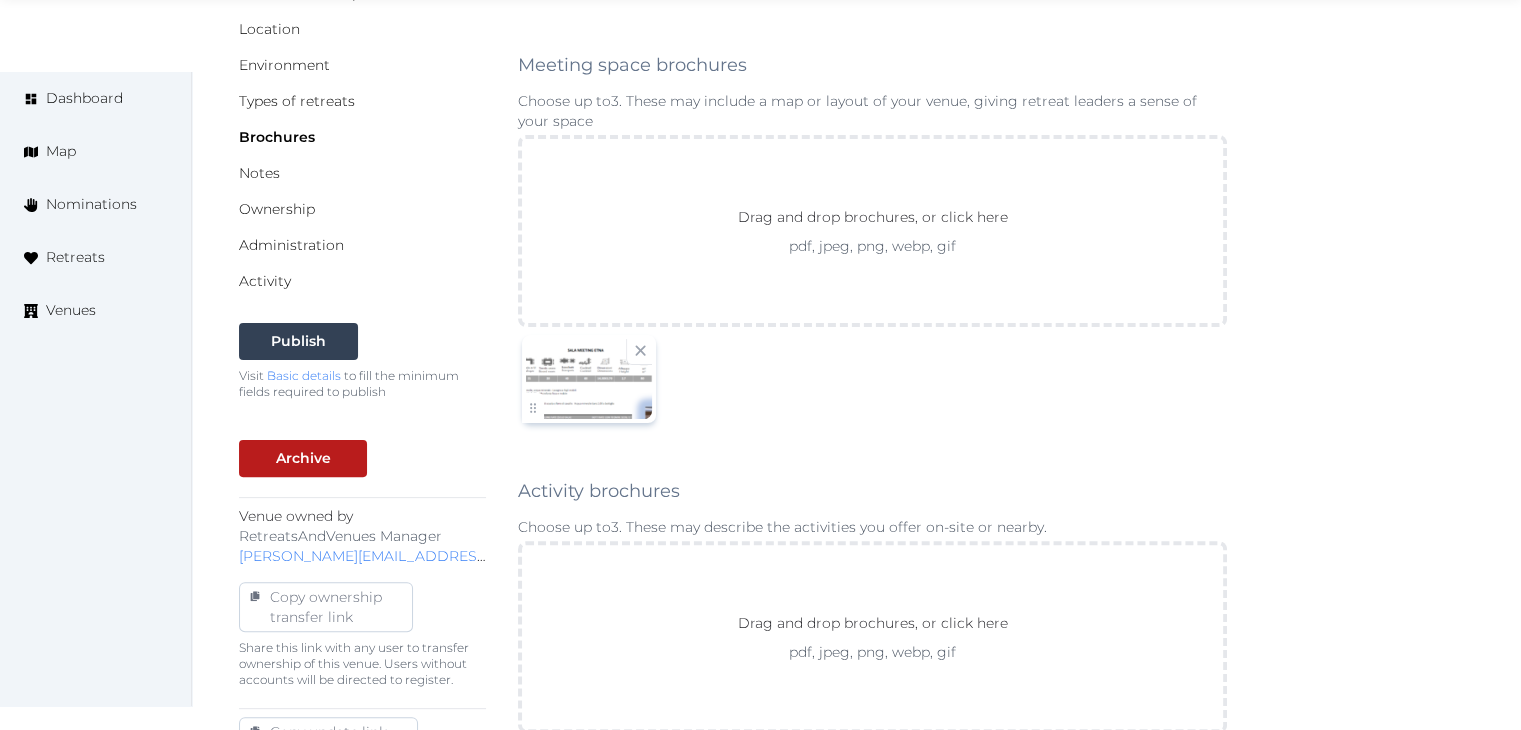 scroll, scrollTop: 1000, scrollLeft: 0, axis: vertical 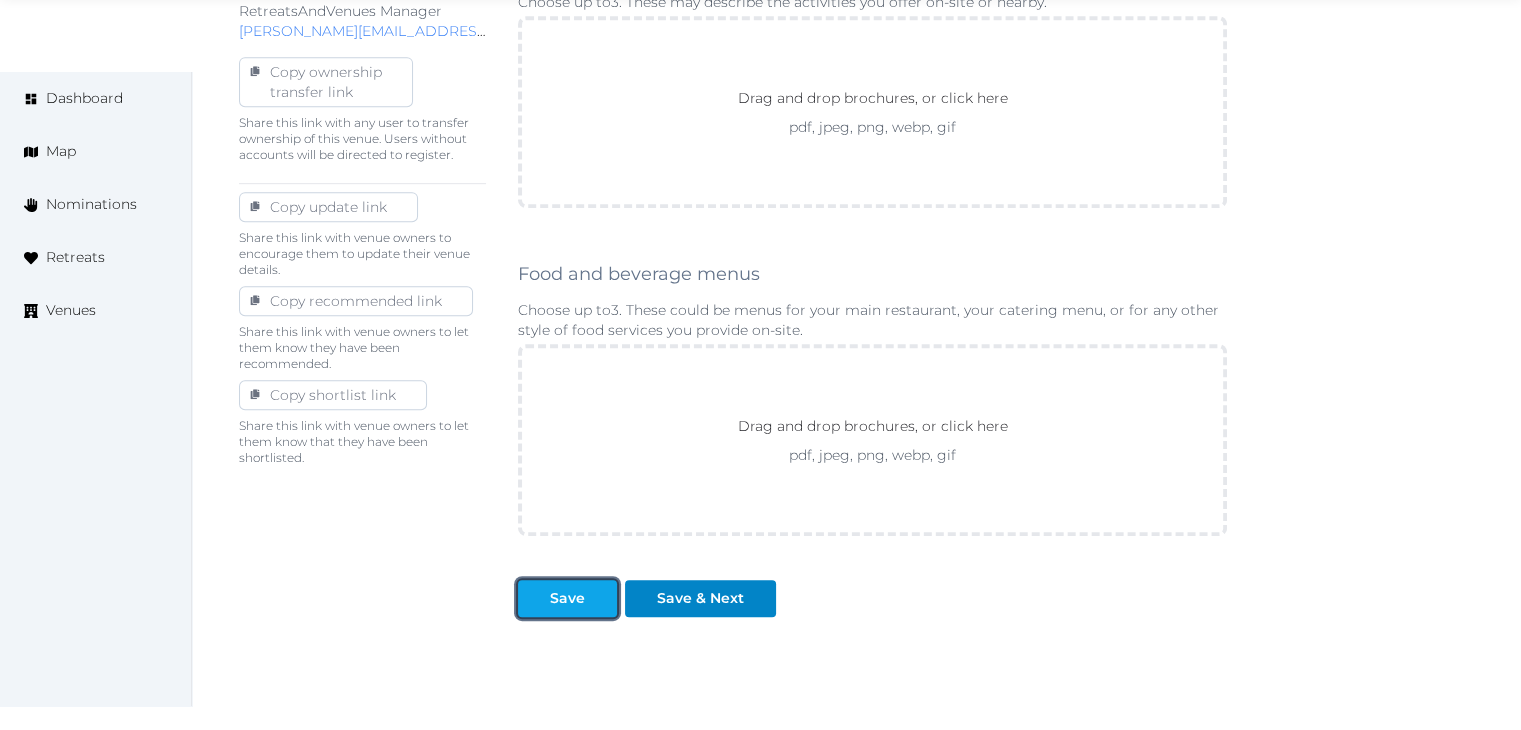 click on "Save" at bounding box center (567, 598) 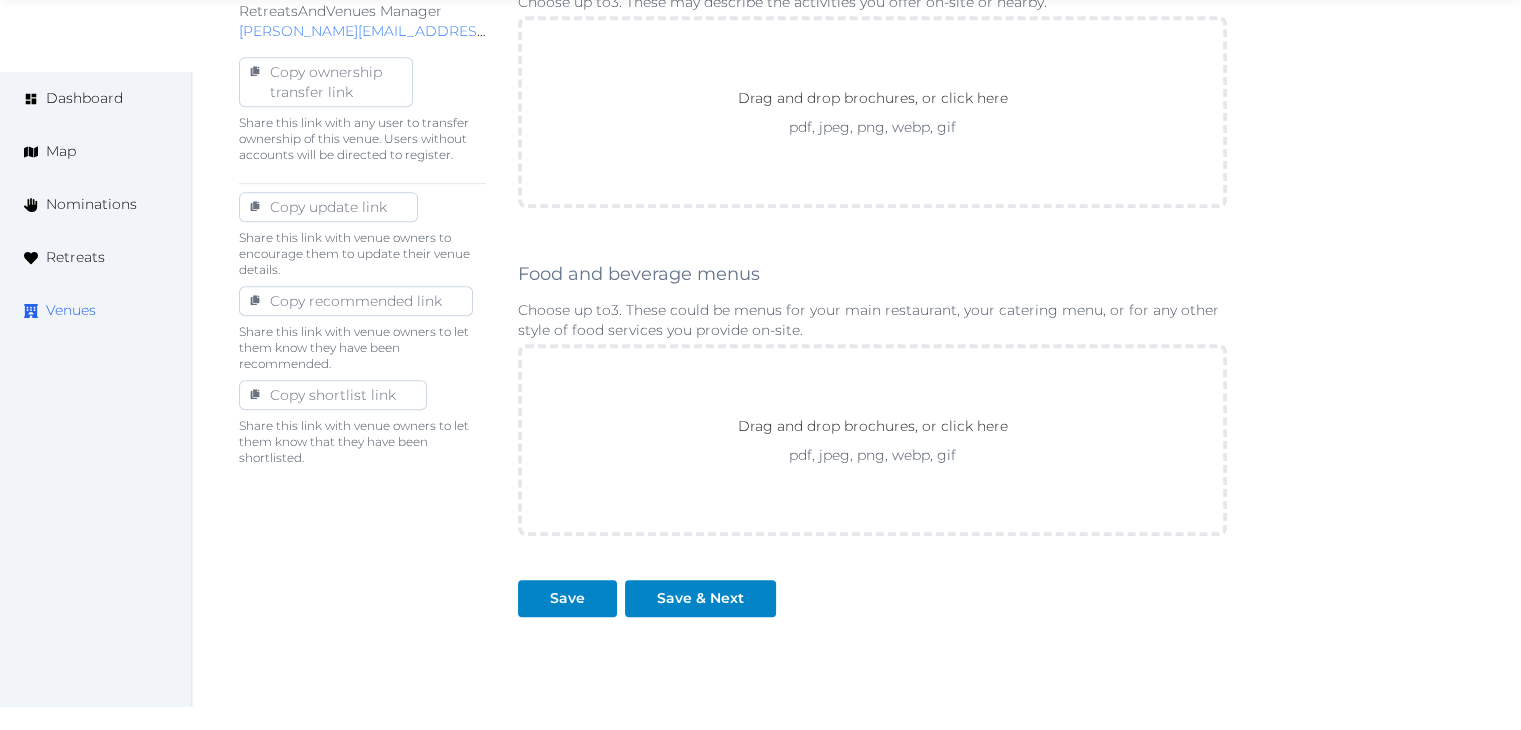 click on "Venues" at bounding box center (71, 310) 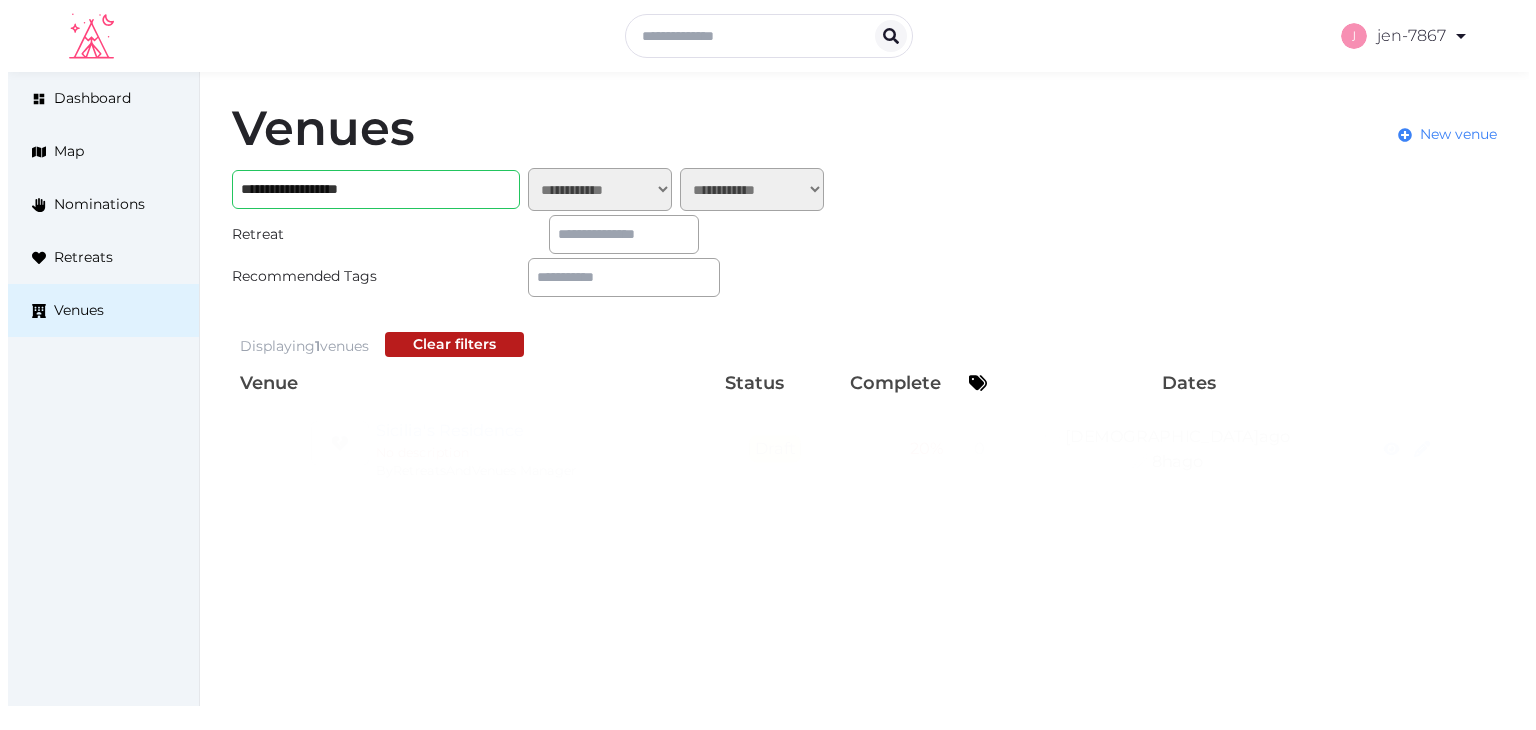 scroll, scrollTop: 0, scrollLeft: 0, axis: both 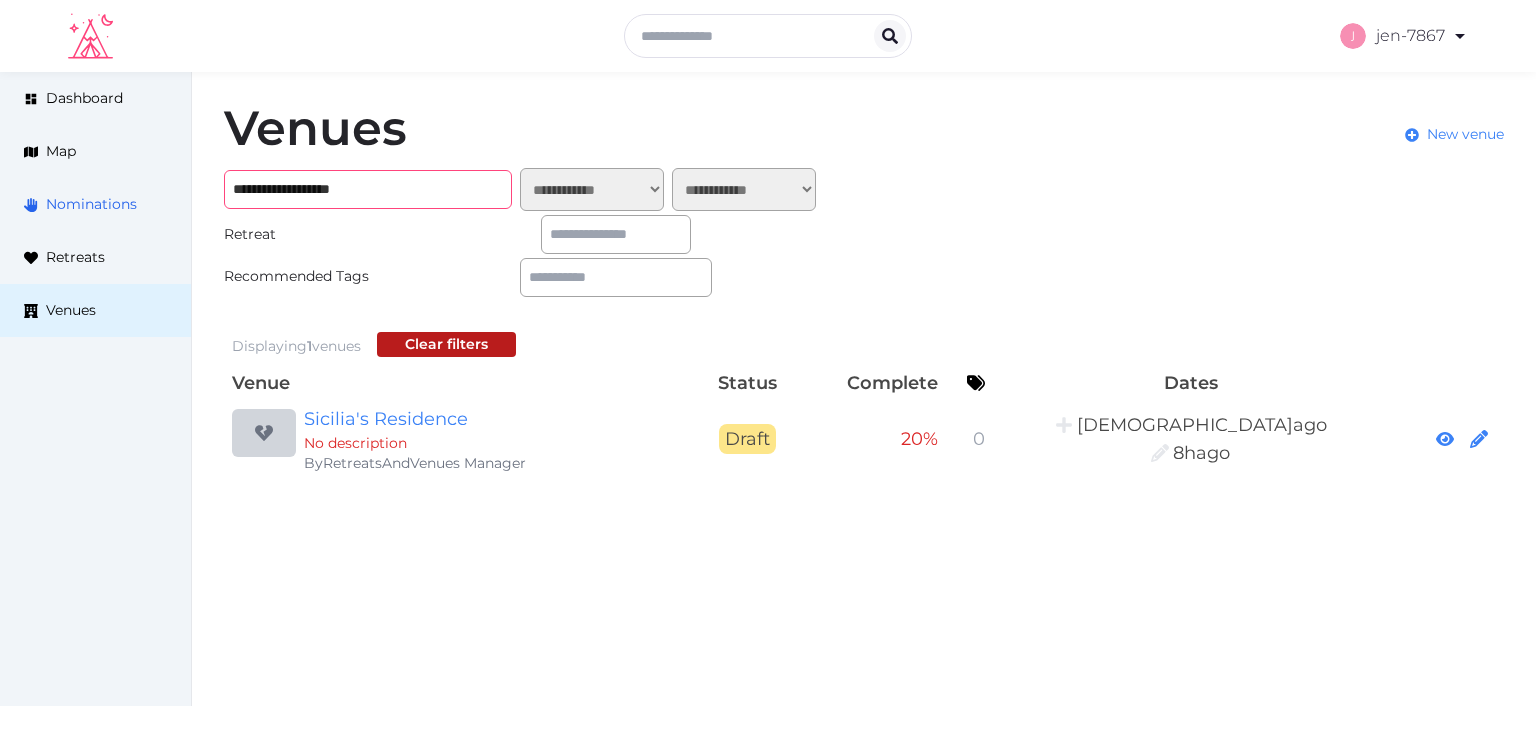 drag, startPoint x: 156, startPoint y: 193, endPoint x: 54, endPoint y: 195, distance: 102.01961 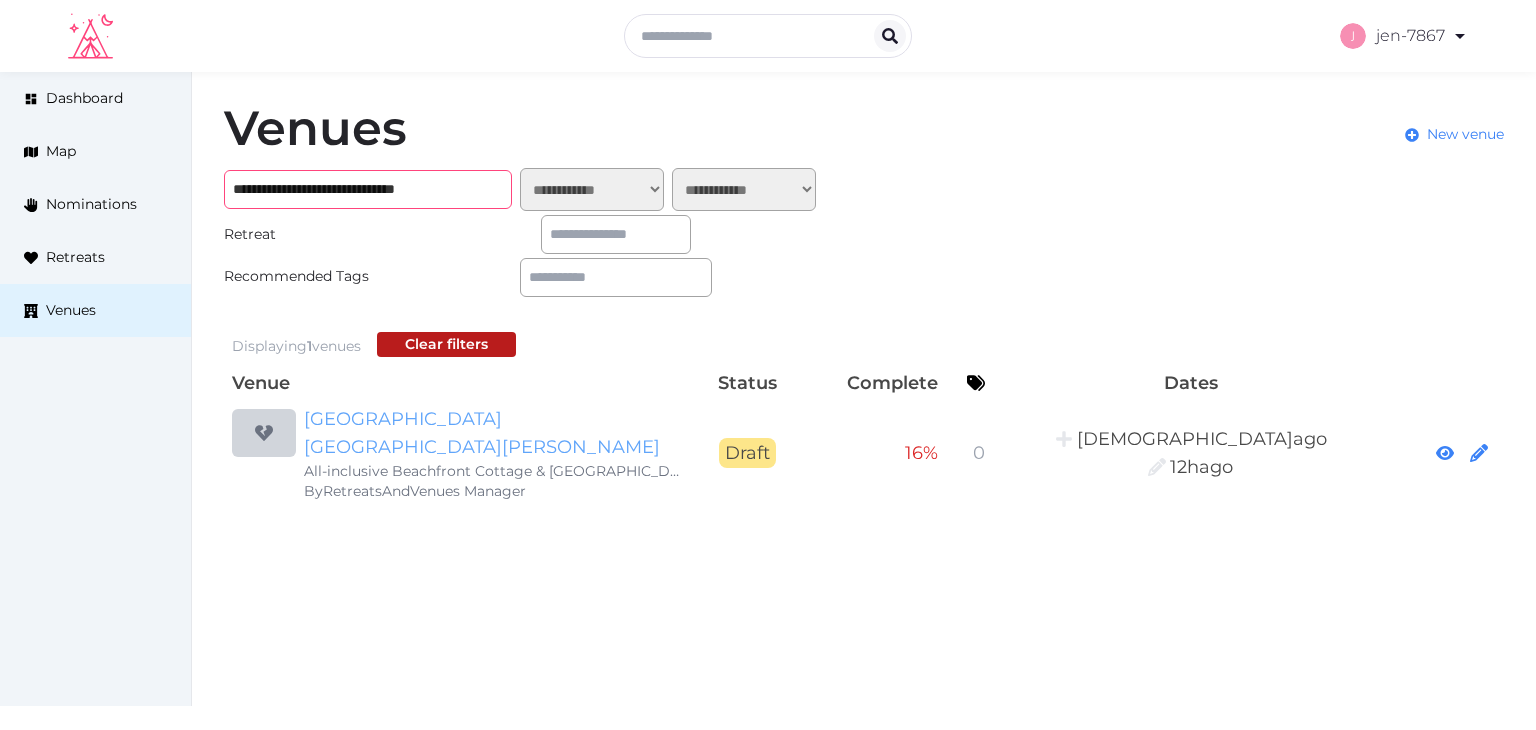 type on "**********" 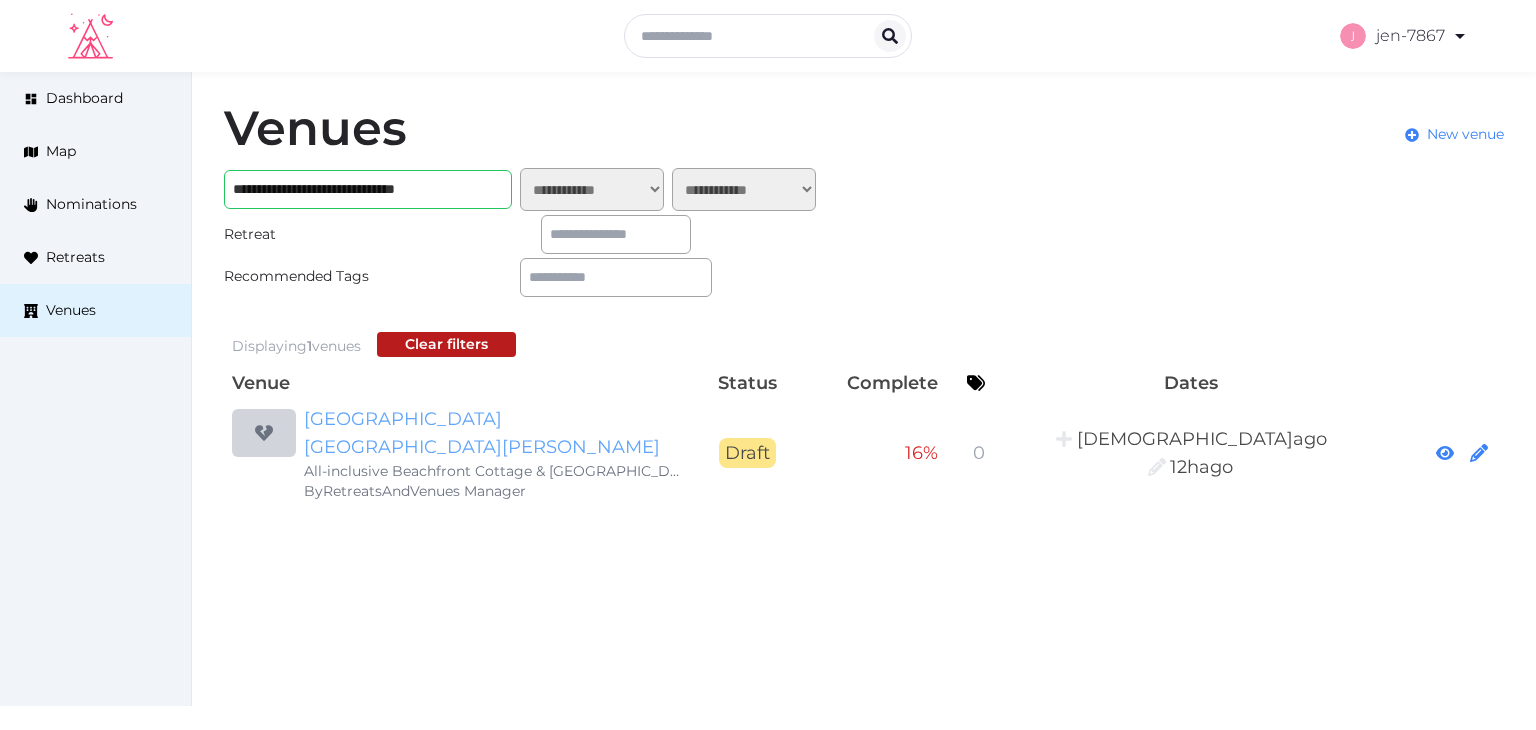 click on "Grand Bahia Principe El Portillo" at bounding box center [496, 433] 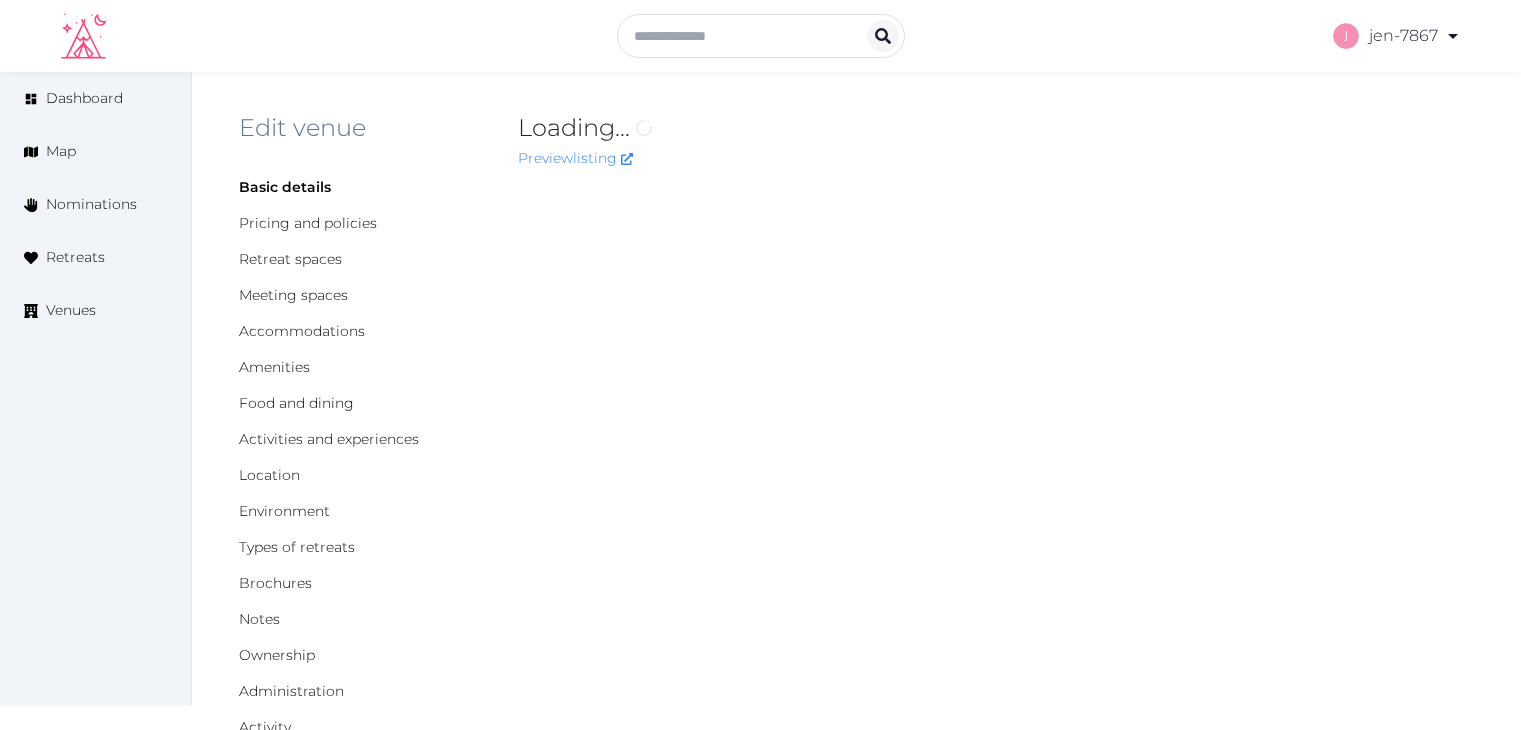 scroll, scrollTop: 0, scrollLeft: 0, axis: both 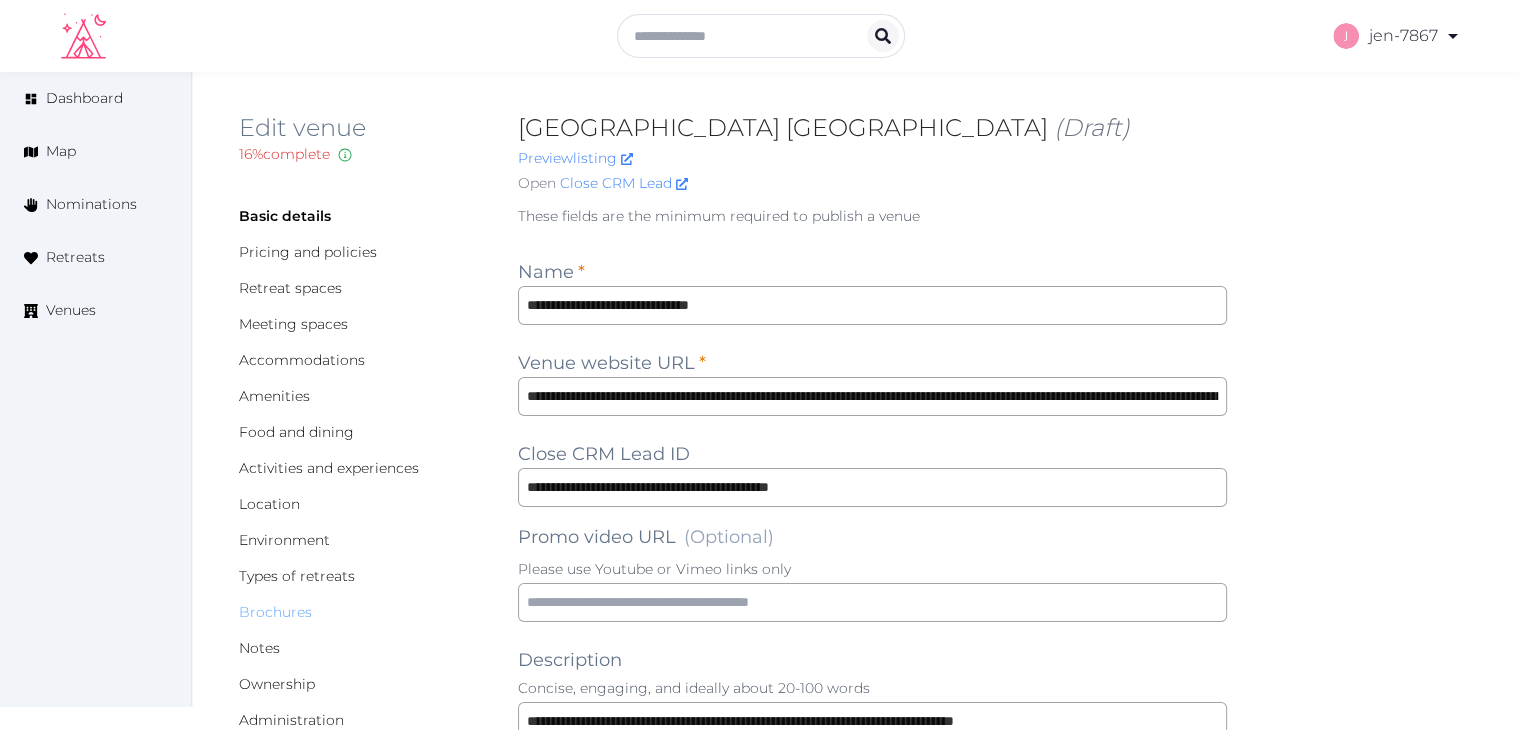 click on "Brochures" at bounding box center (275, 612) 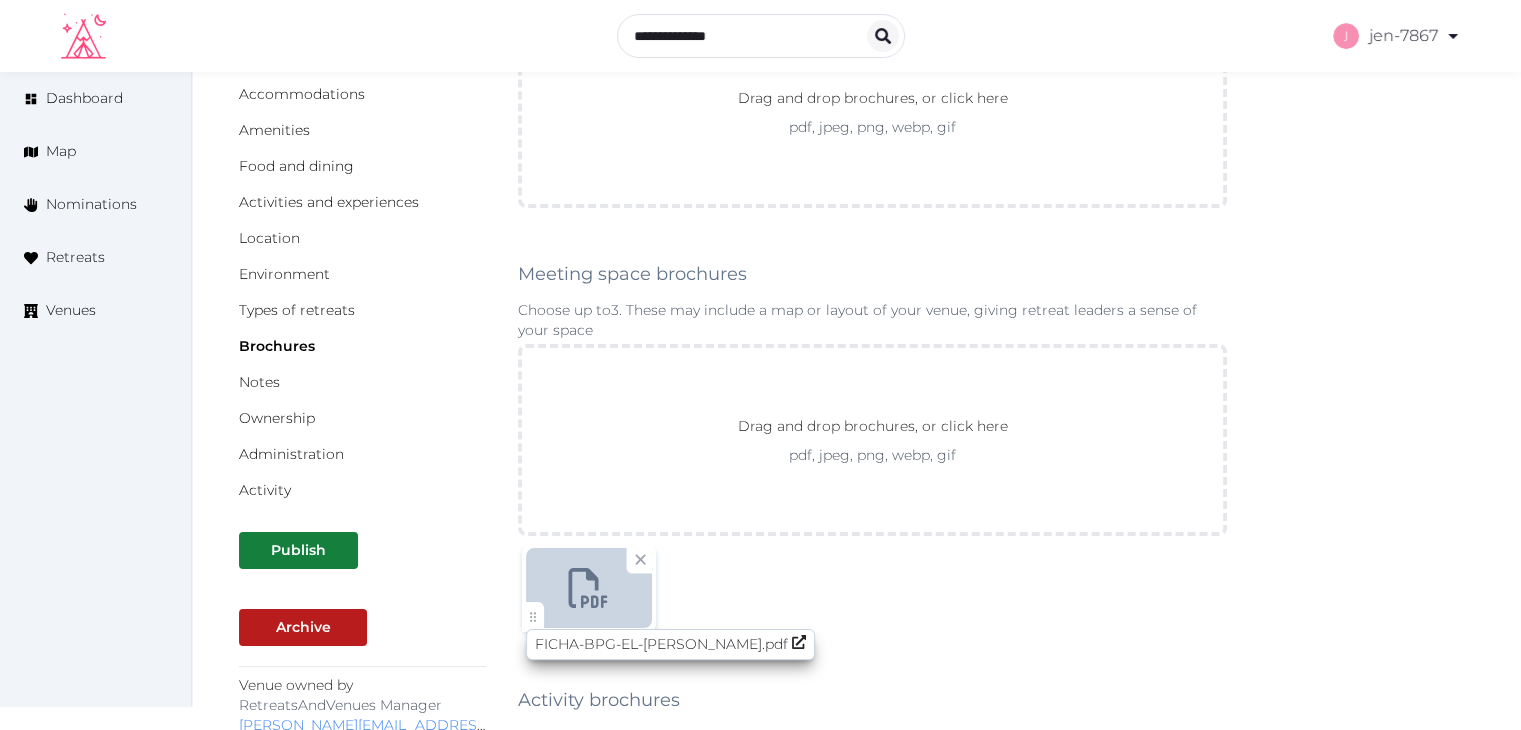 scroll, scrollTop: 300, scrollLeft: 0, axis: vertical 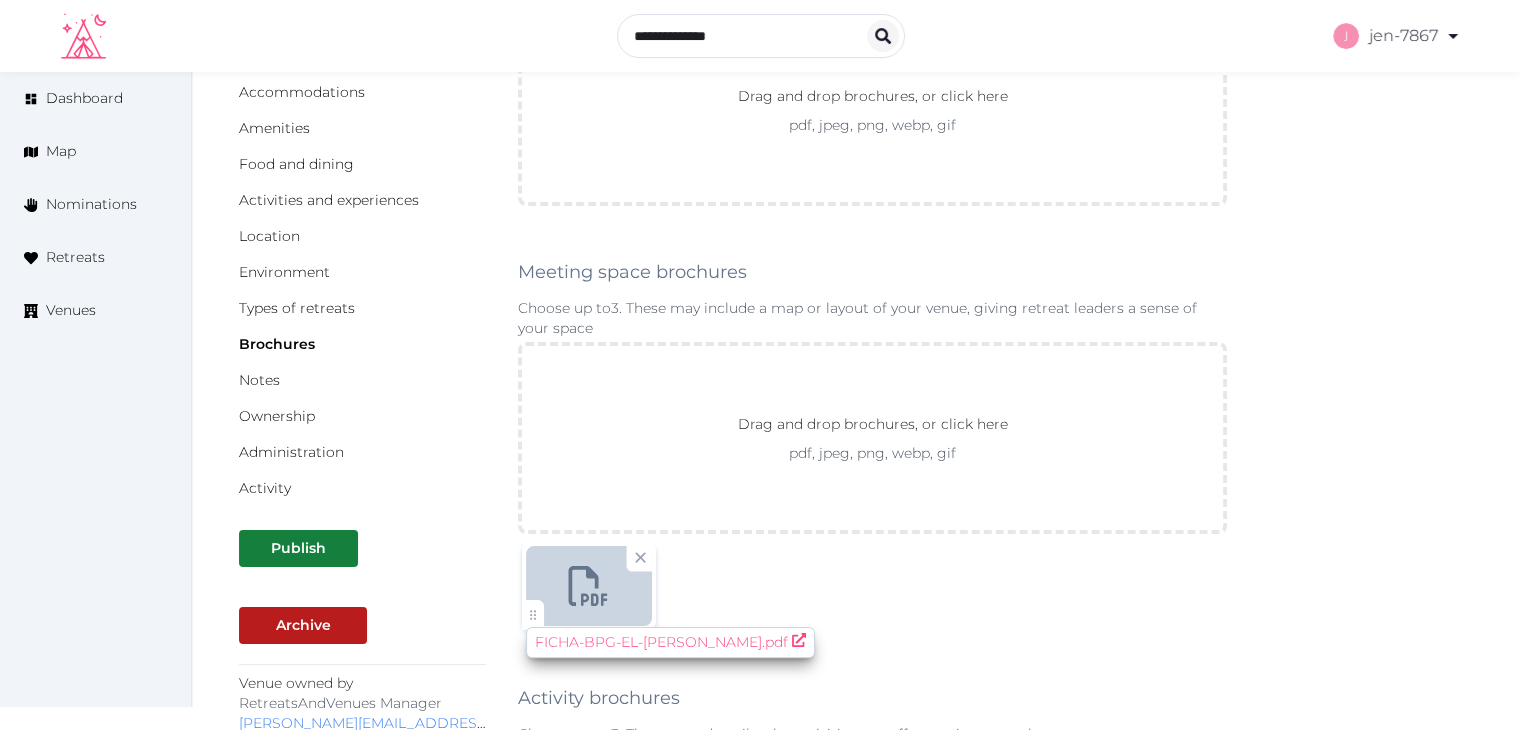 click 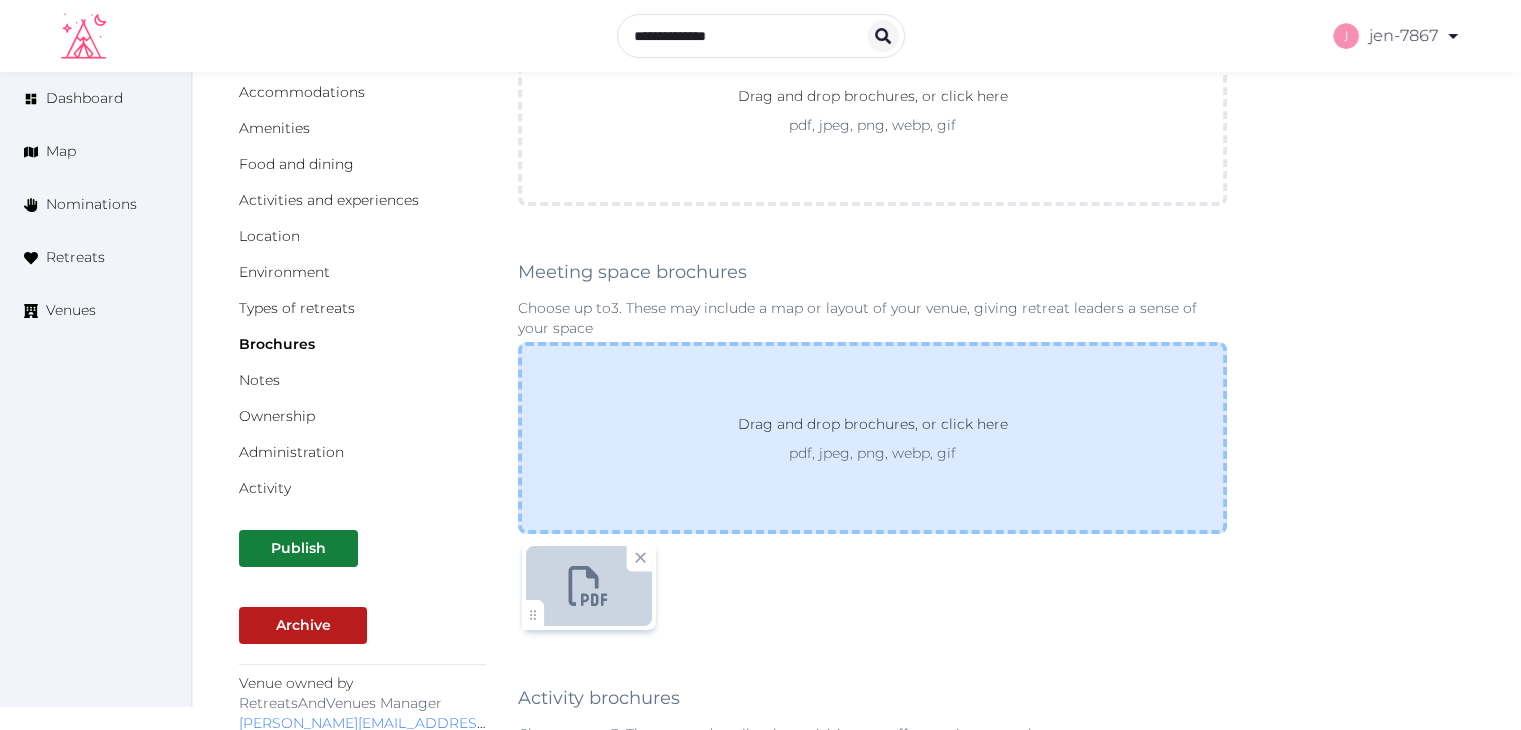 click on "Drag and drop brochures, or click here" at bounding box center [873, 428] 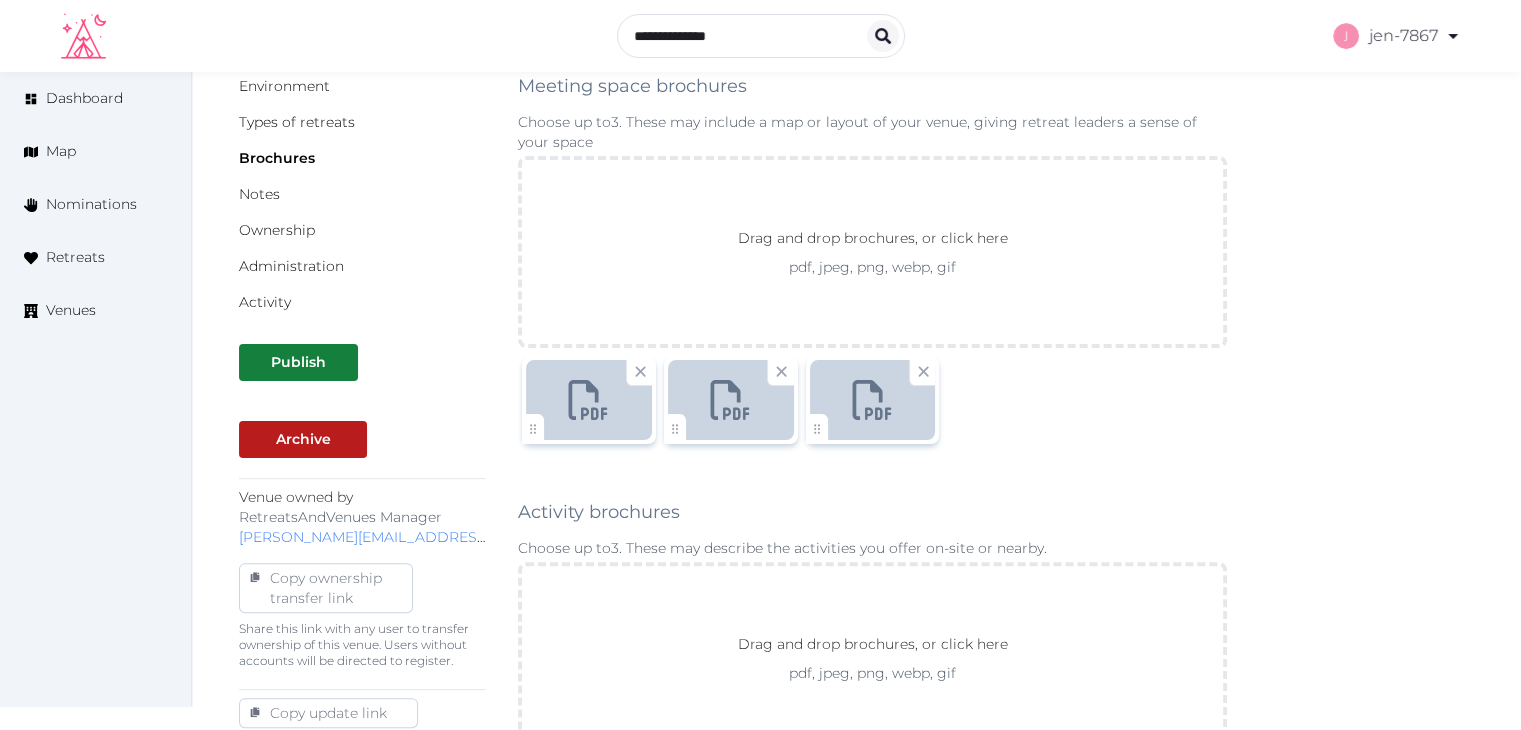 scroll, scrollTop: 1000, scrollLeft: 0, axis: vertical 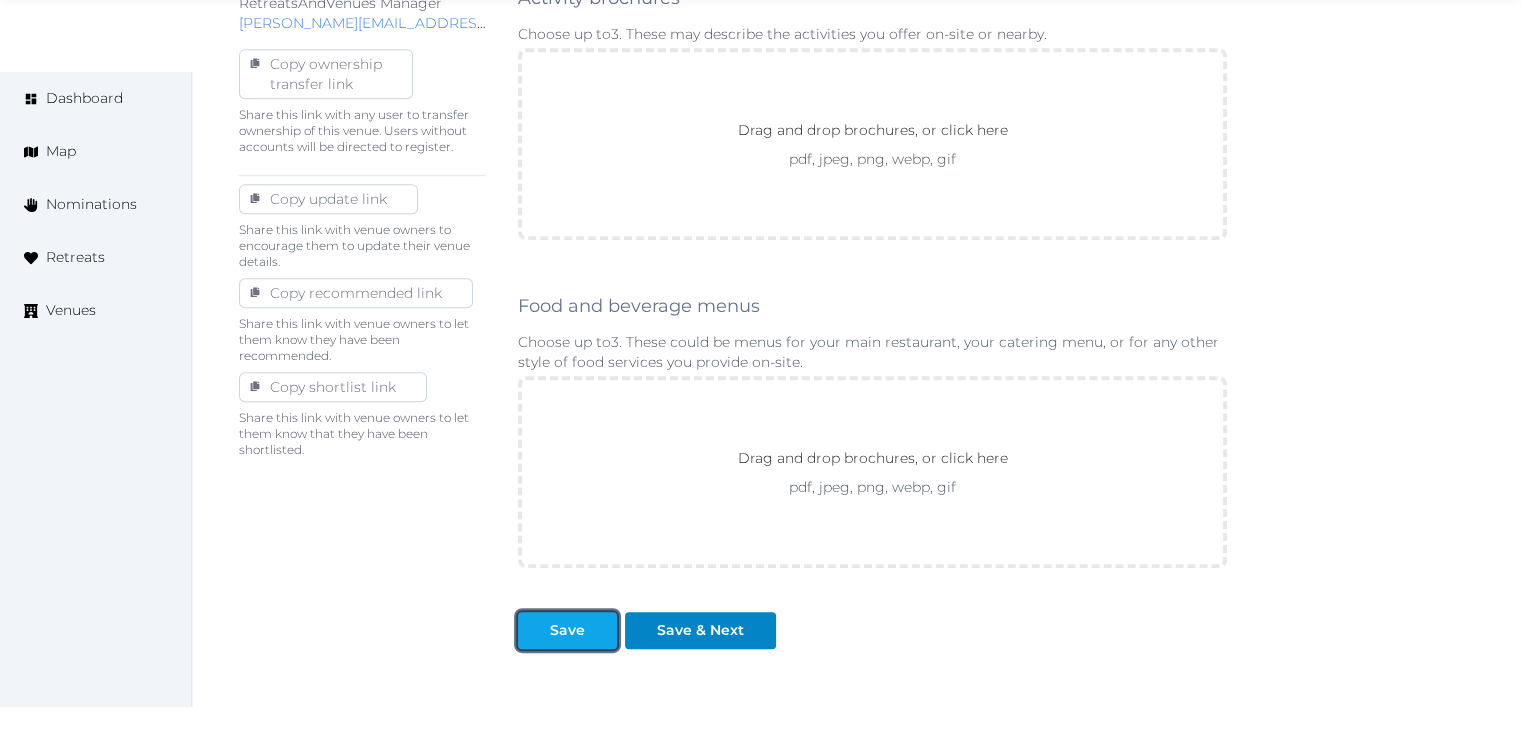 click on "Save" at bounding box center [567, 630] 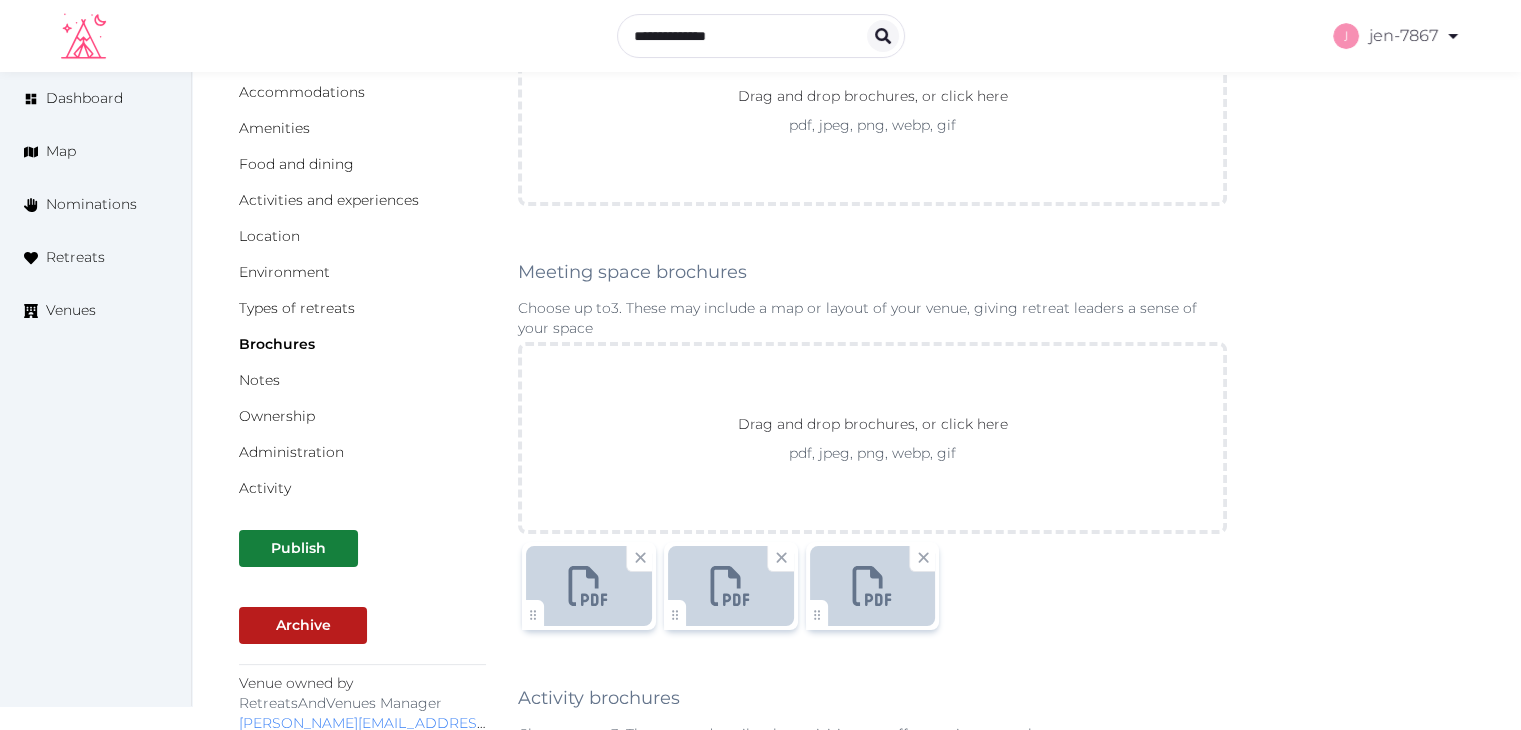scroll, scrollTop: 0, scrollLeft: 0, axis: both 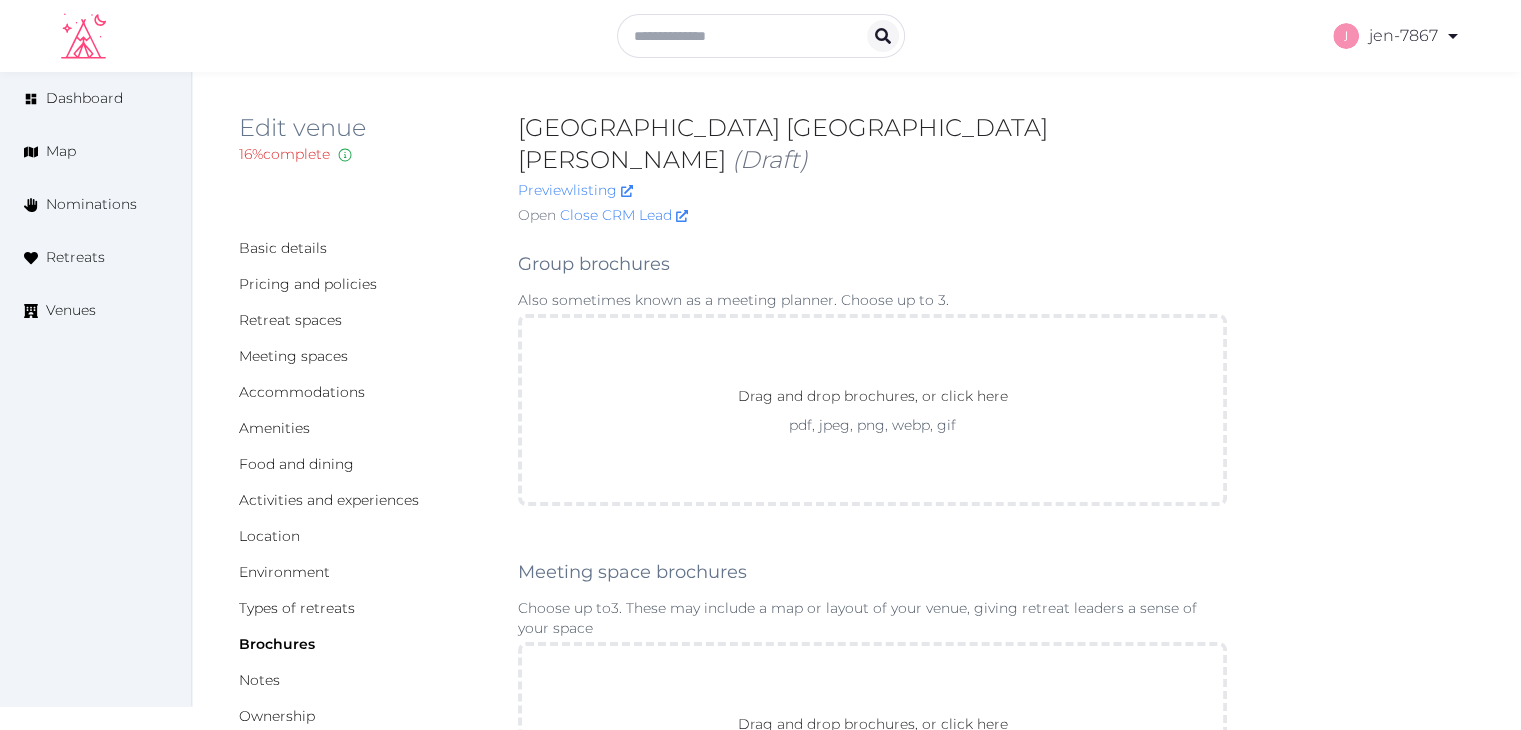 click on "Meeting spaces" at bounding box center [362, 356] 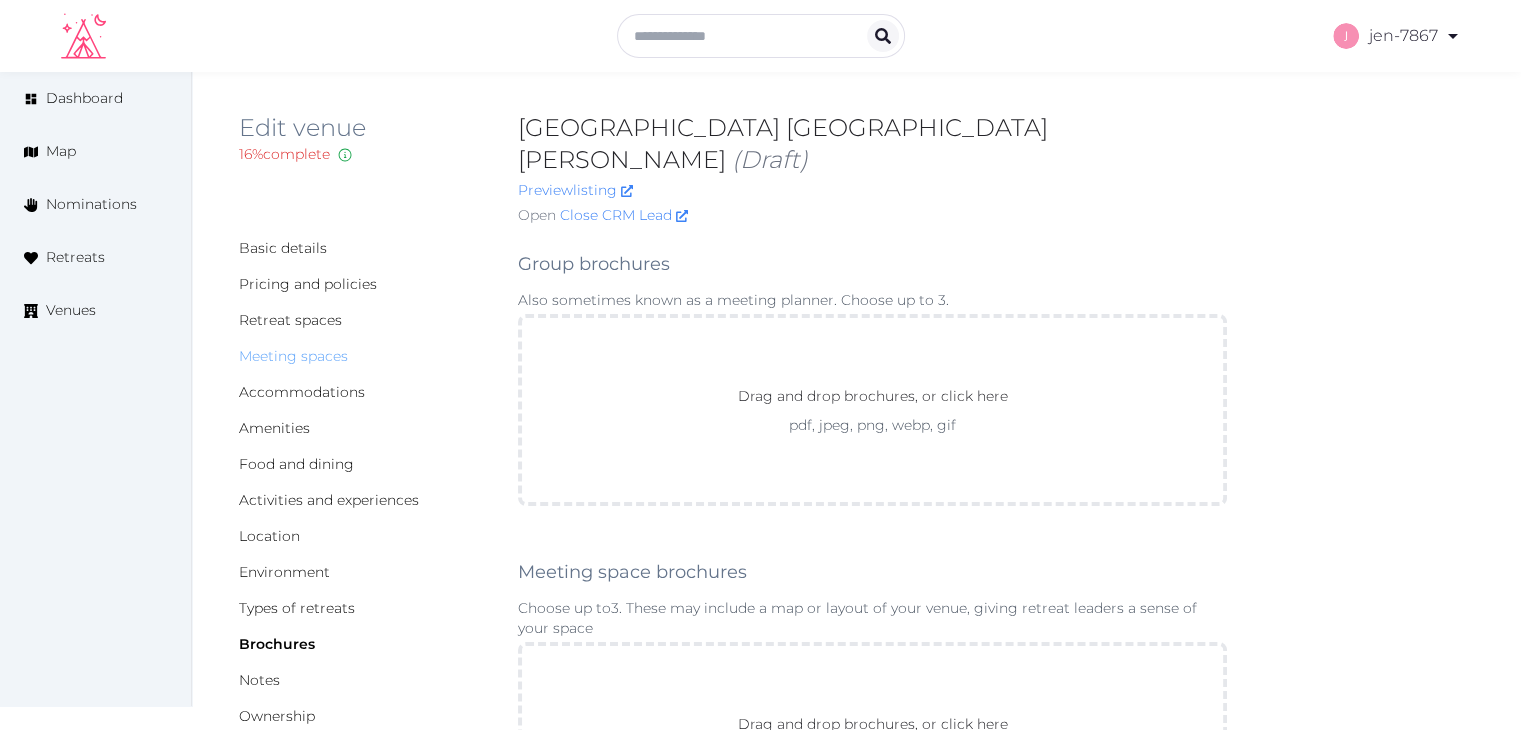 click on "Meeting spaces" at bounding box center (293, 356) 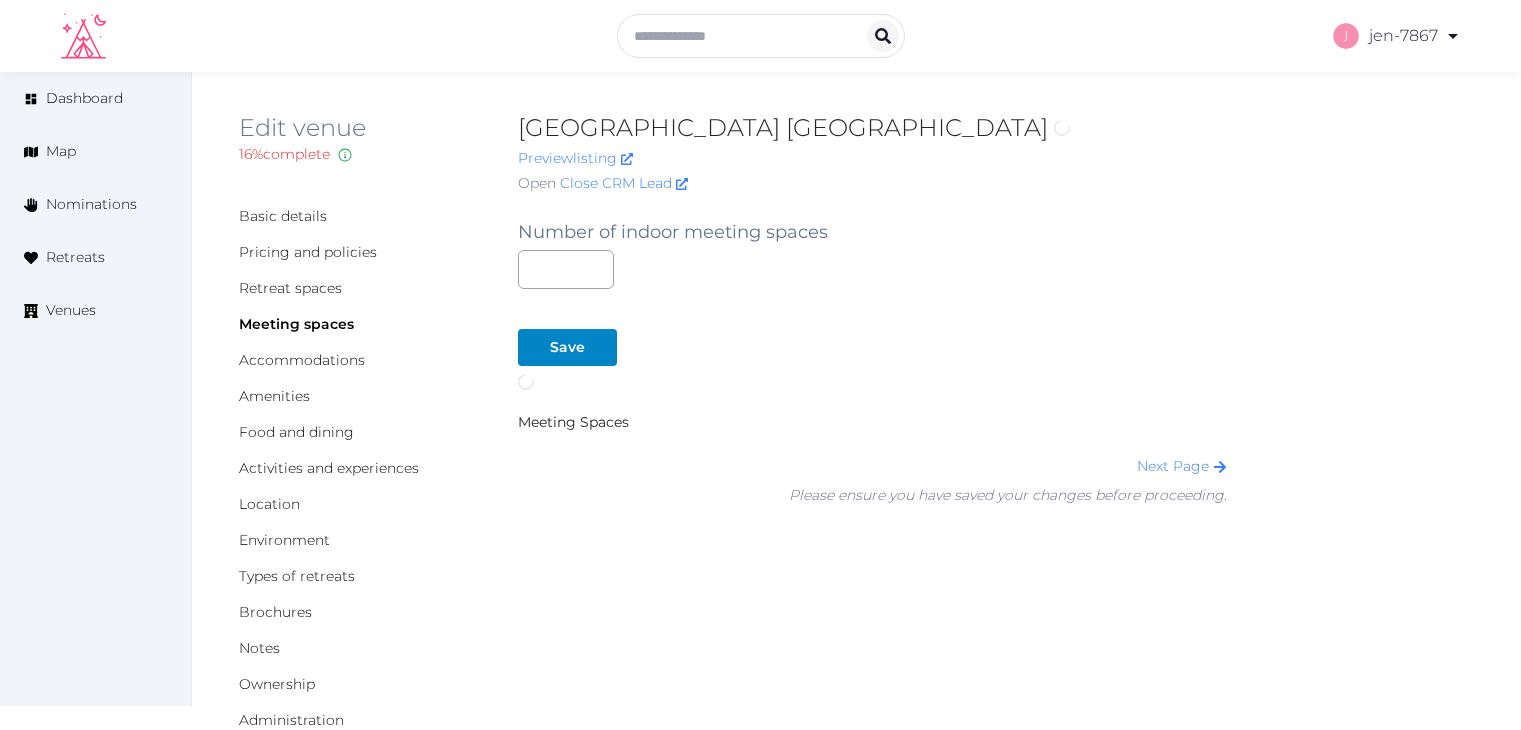 scroll, scrollTop: 0, scrollLeft: 0, axis: both 